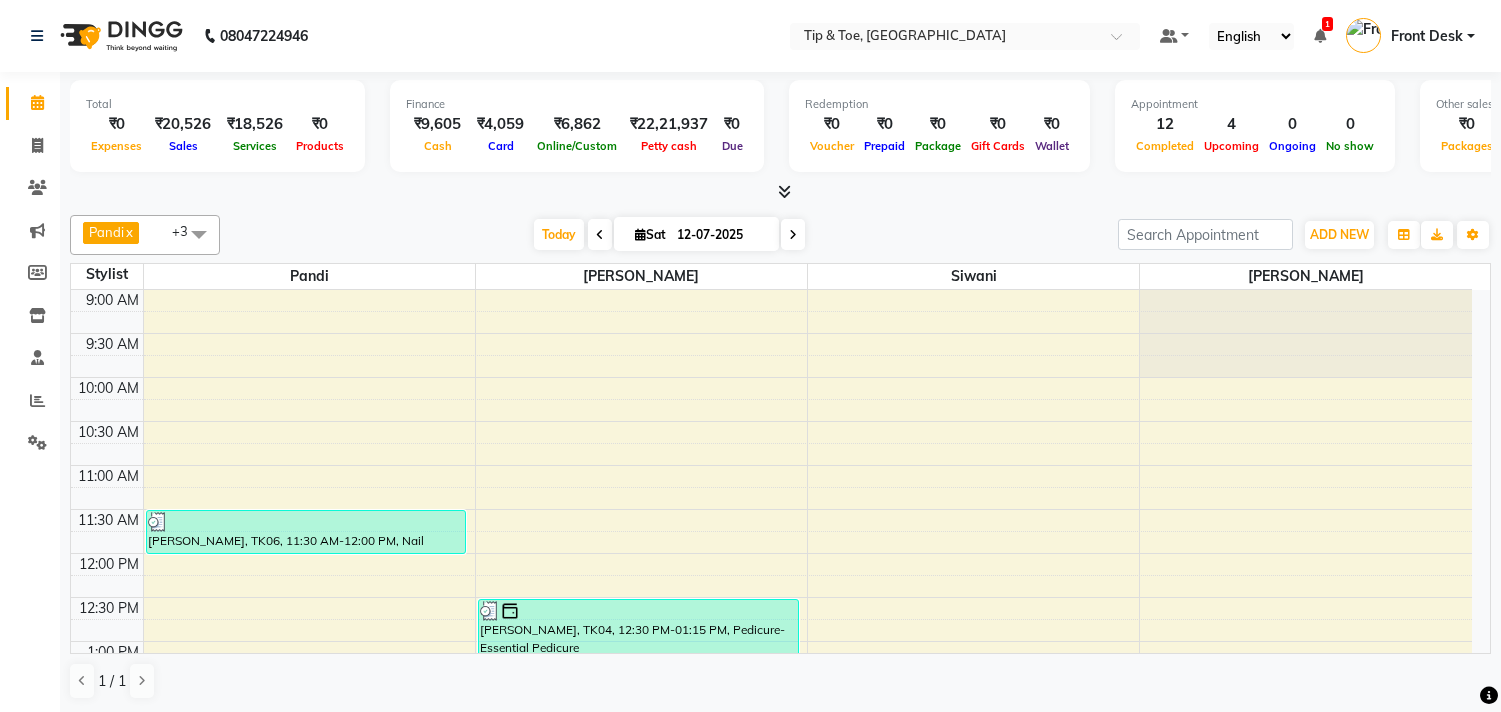 scroll, scrollTop: 0, scrollLeft: 0, axis: both 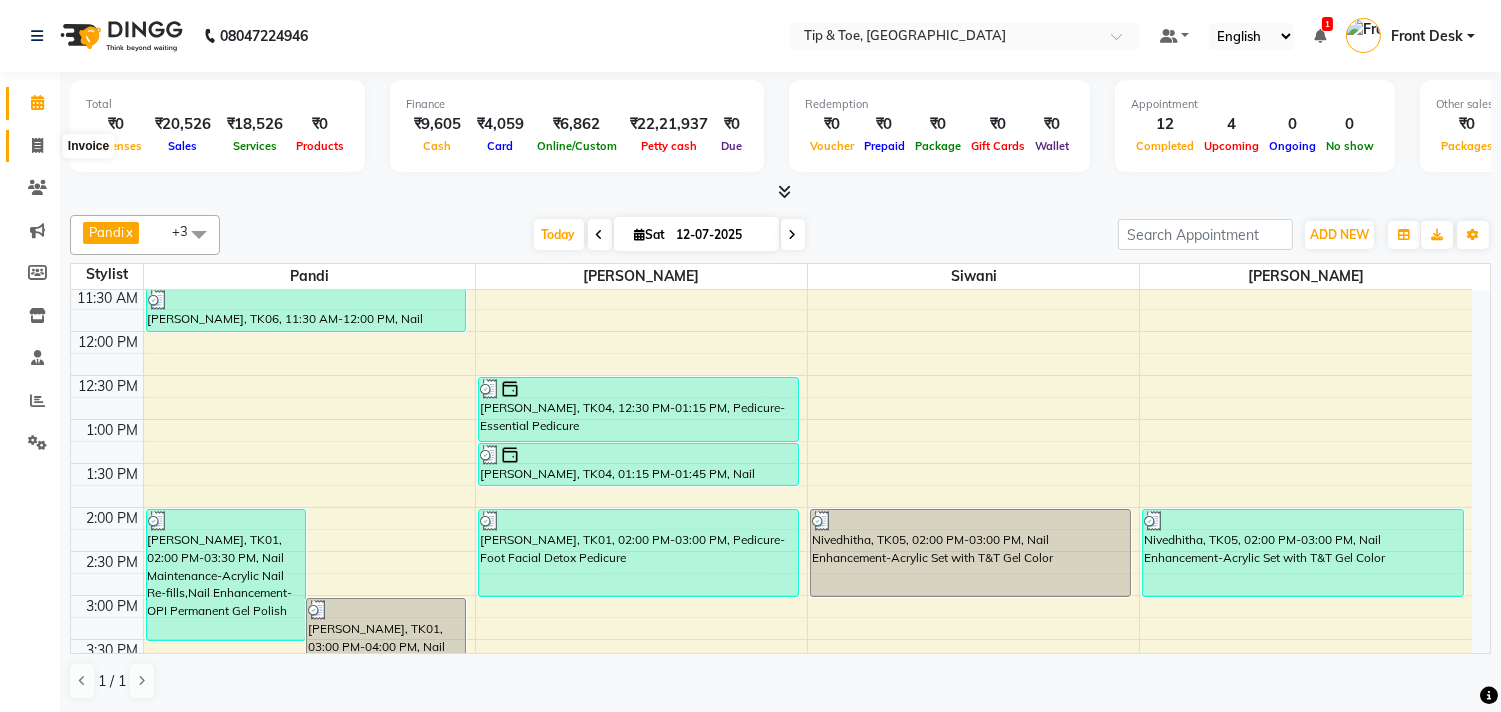 click 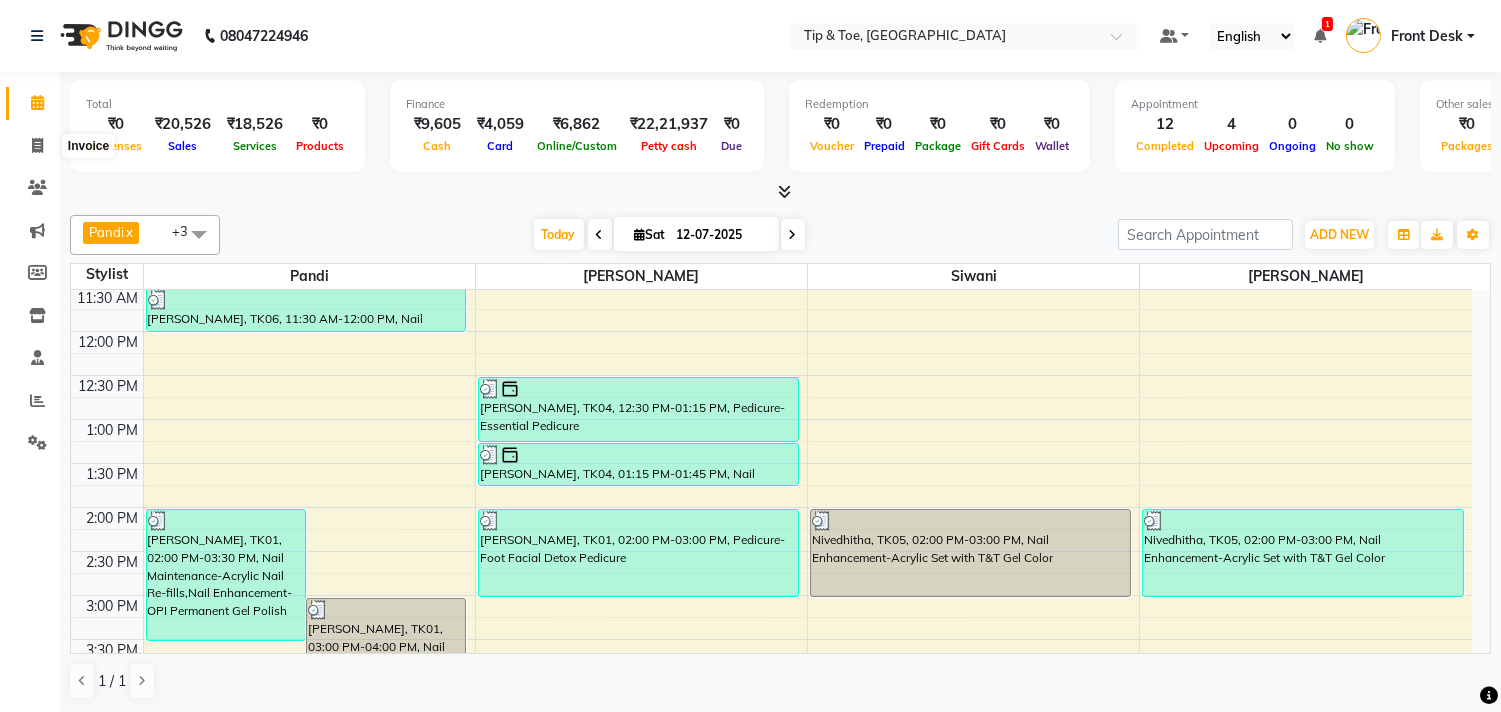 select on "service" 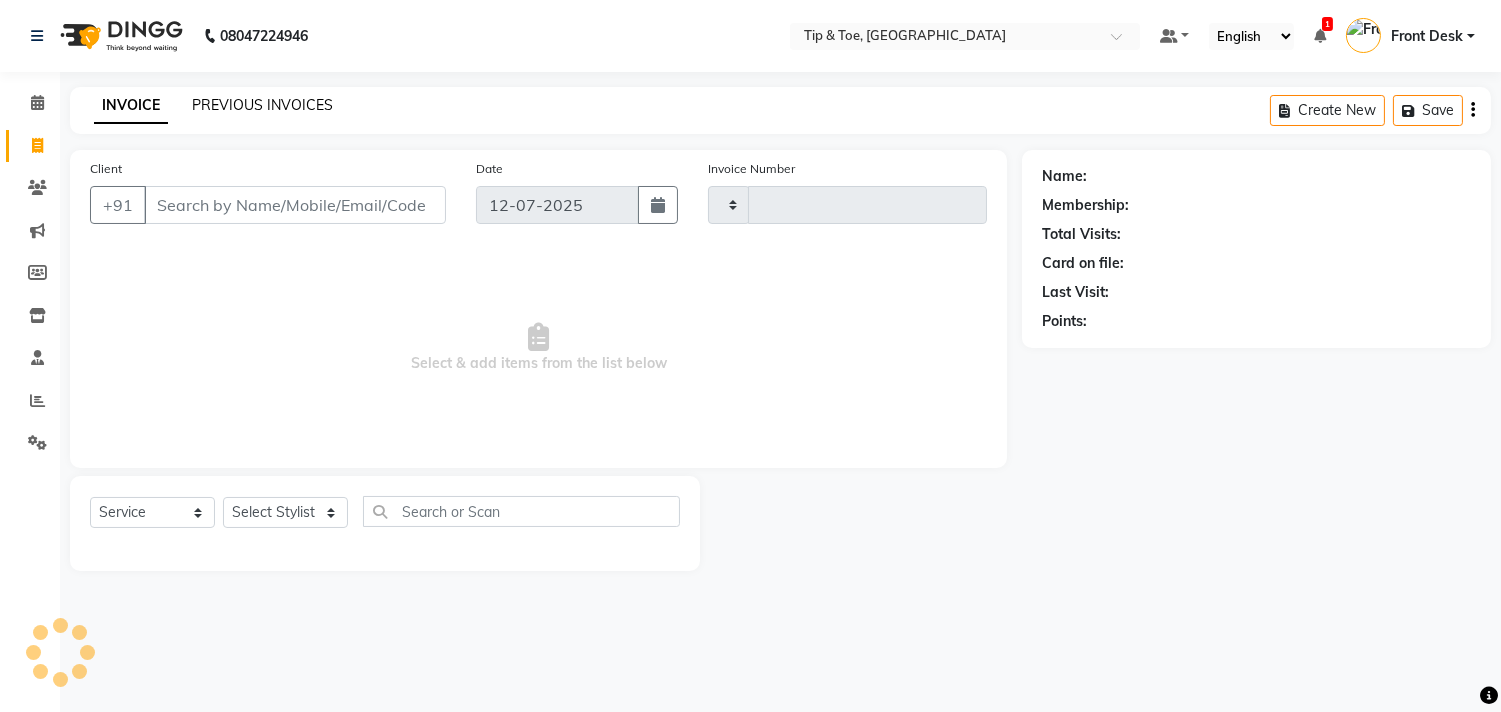 type on "0748" 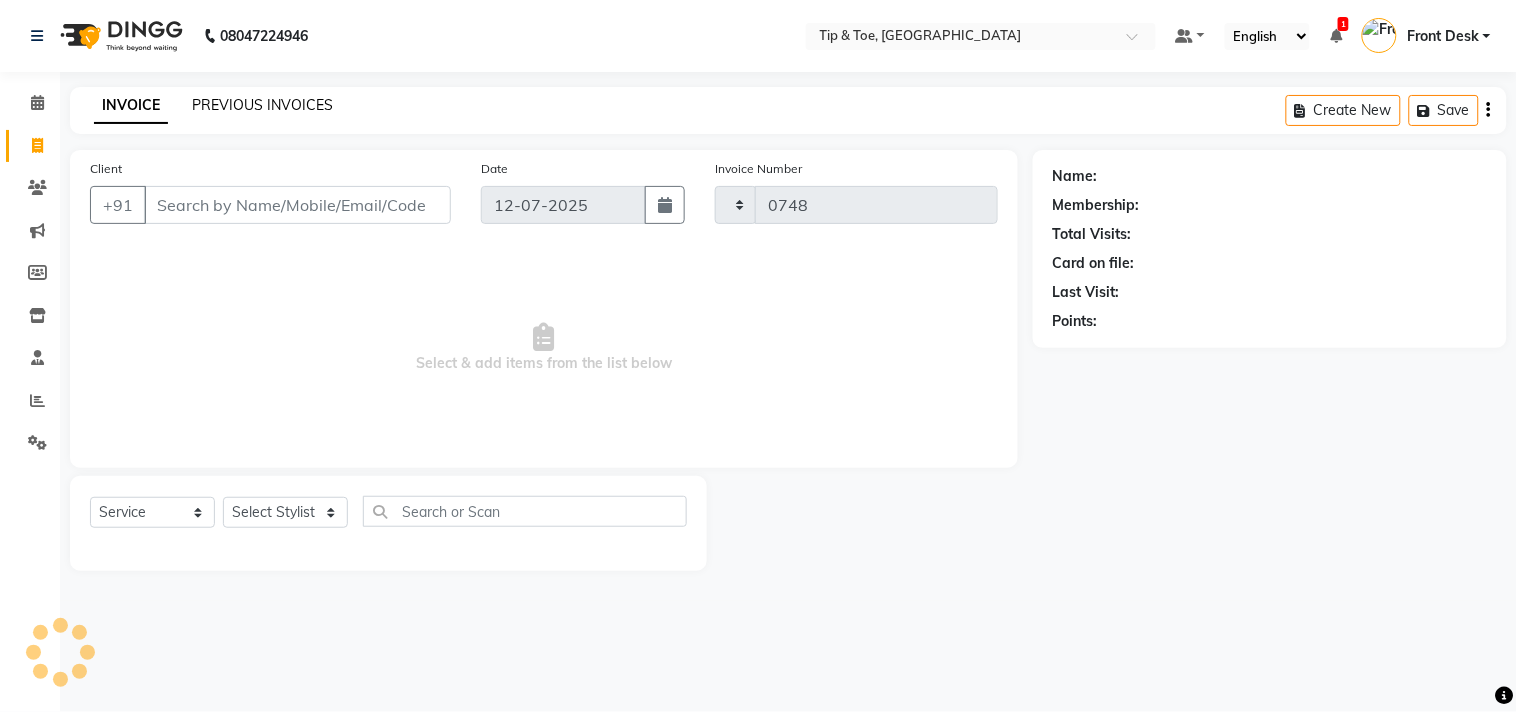 select on "5770" 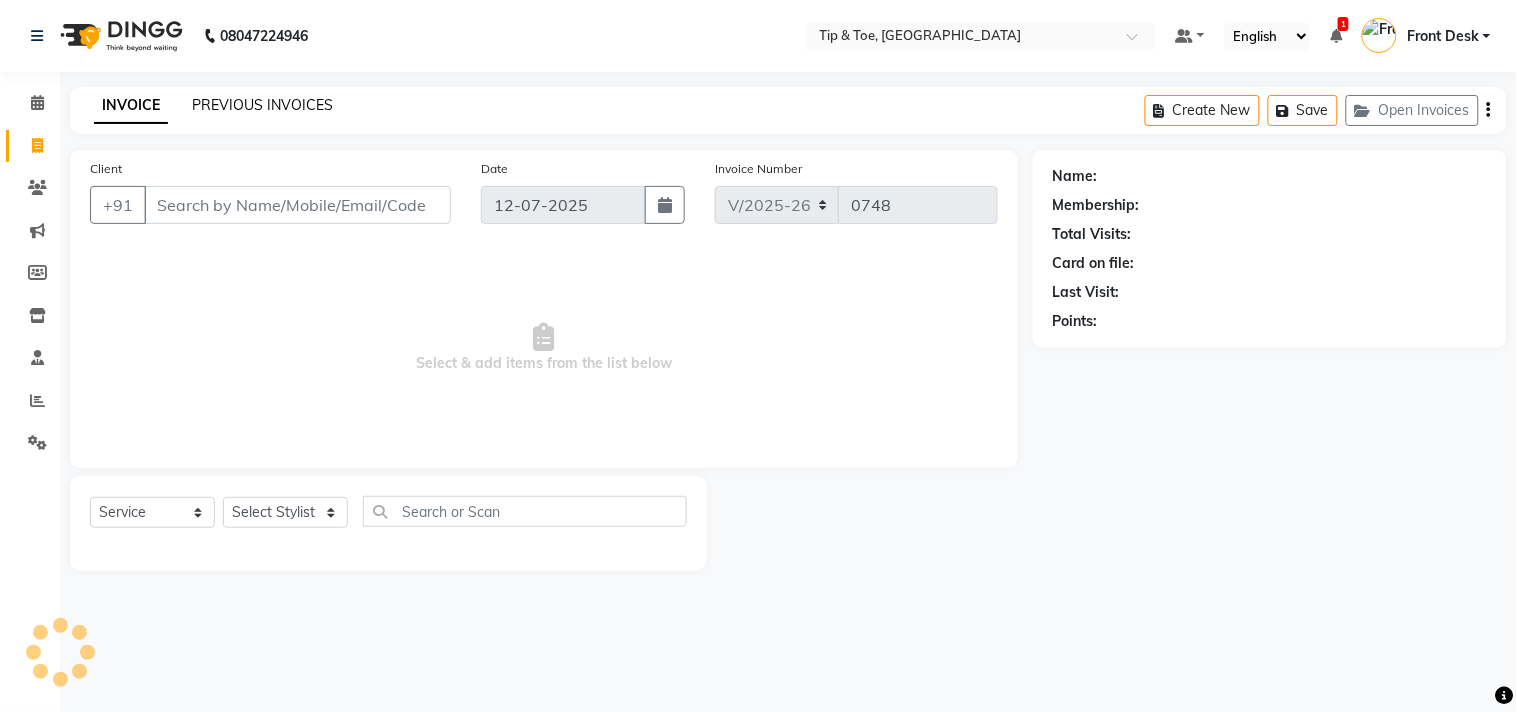 click on "PREVIOUS INVOICES" 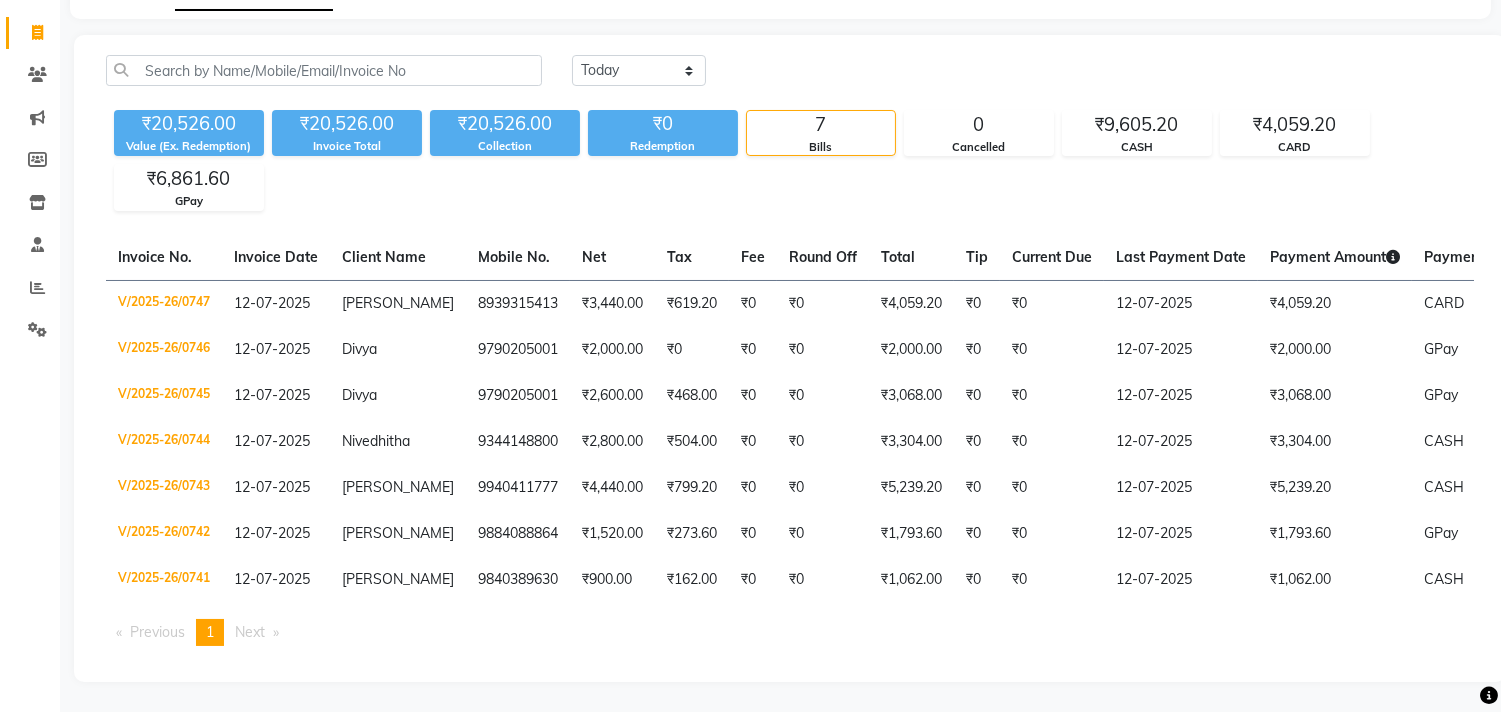 scroll, scrollTop: 0, scrollLeft: 0, axis: both 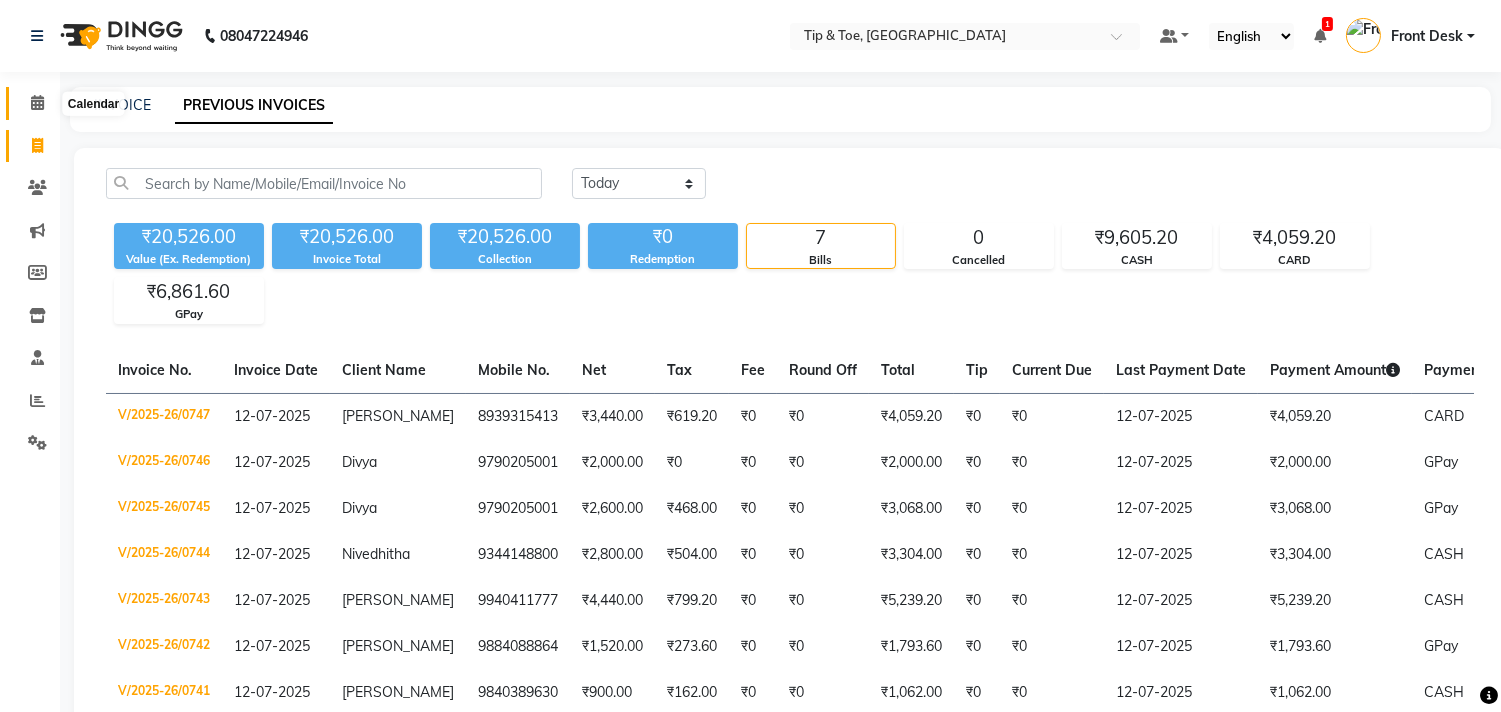 click 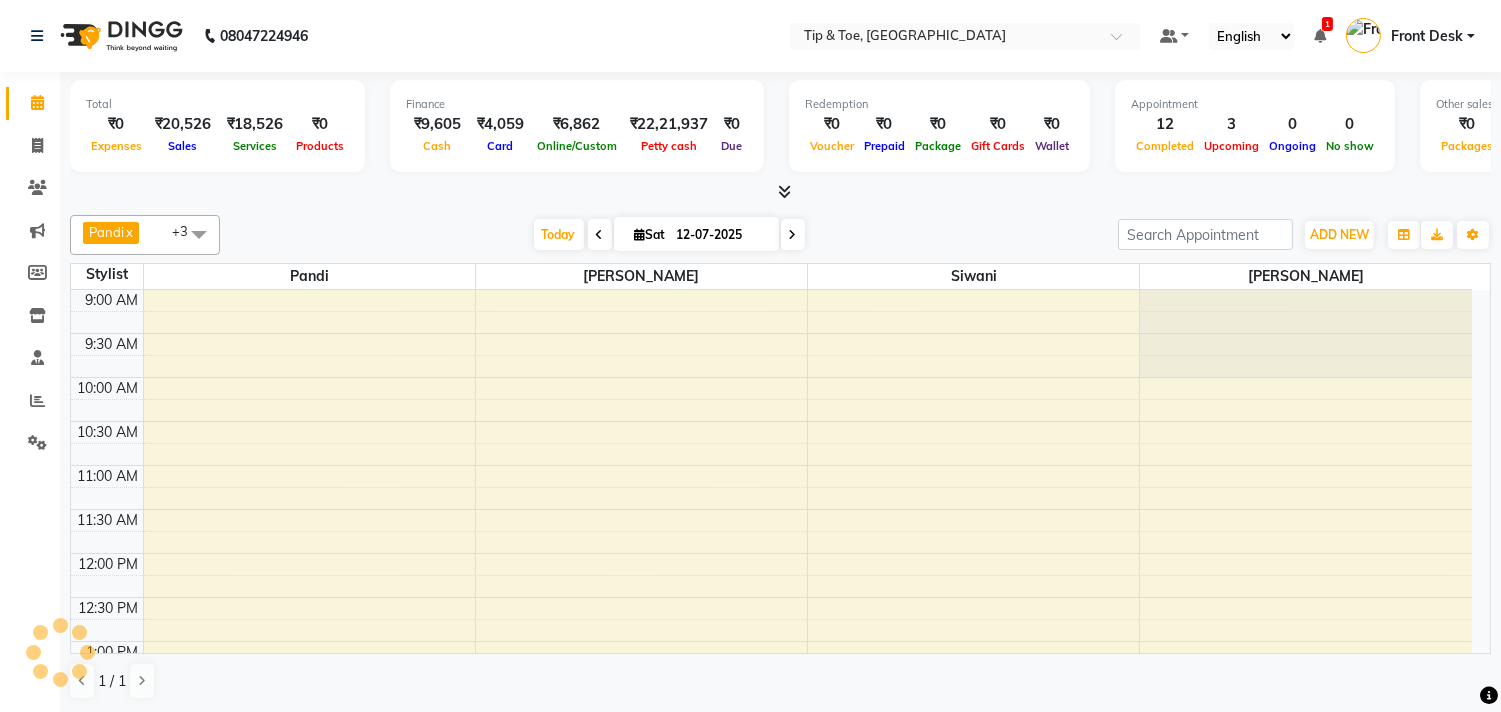 scroll, scrollTop: 0, scrollLeft: 0, axis: both 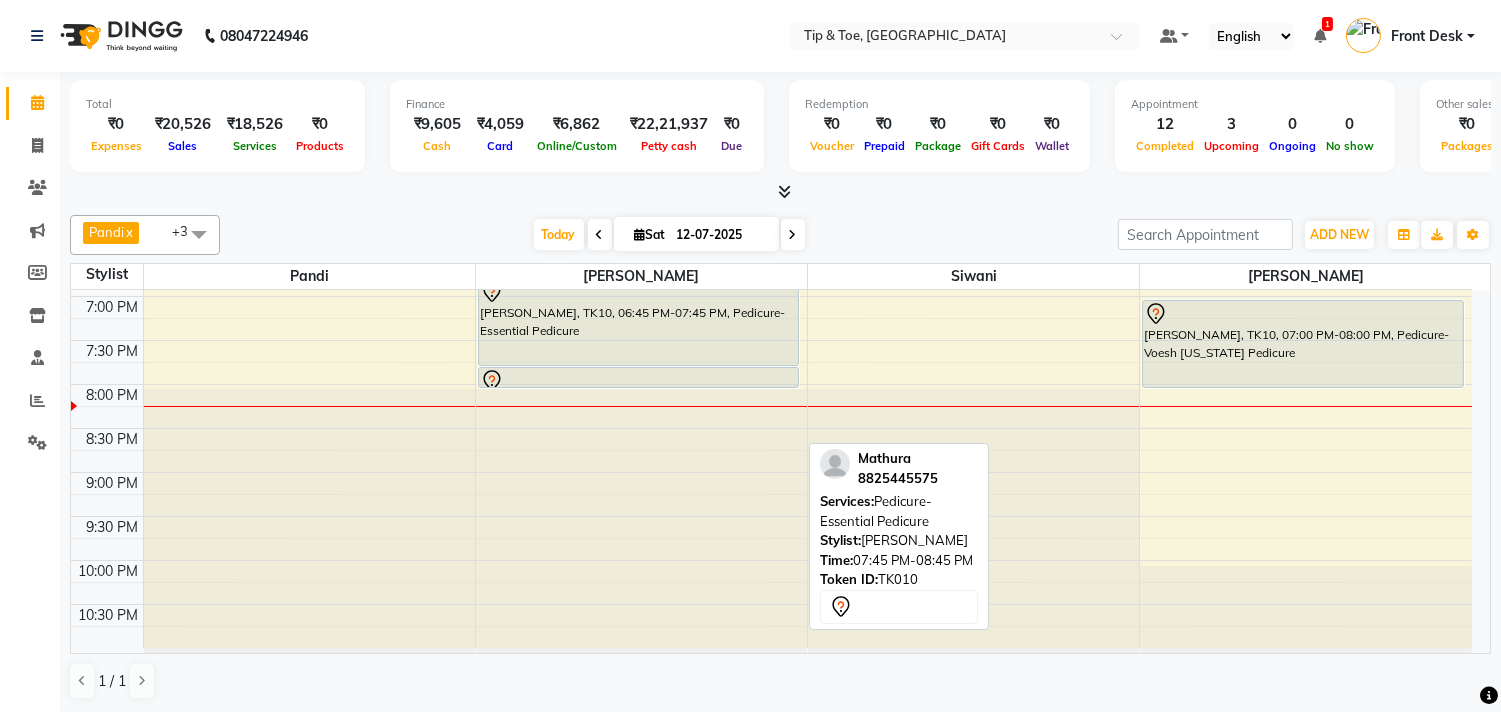 drag, startPoint x: 587, startPoint y: 452, endPoint x: 630, endPoint y: 380, distance: 83.86298 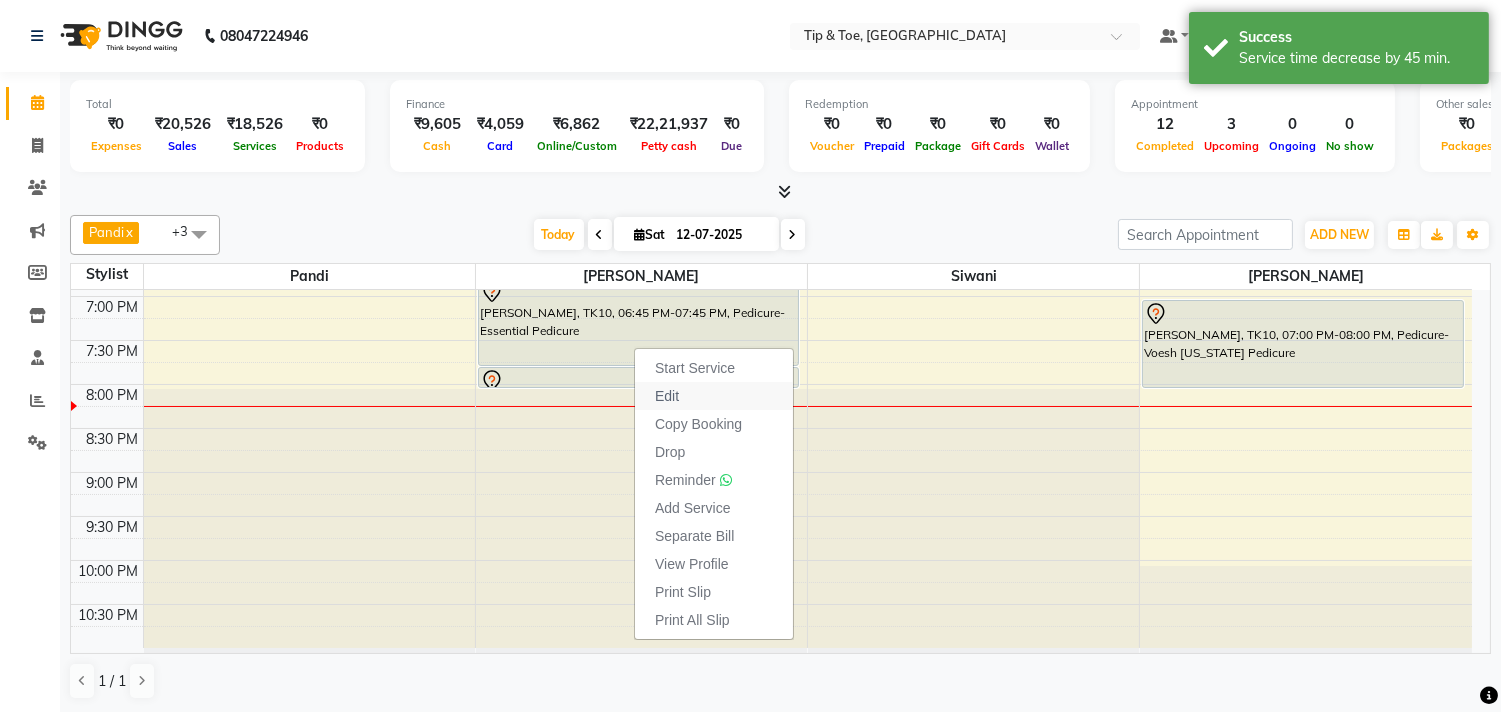 click on "Edit" at bounding box center (667, 396) 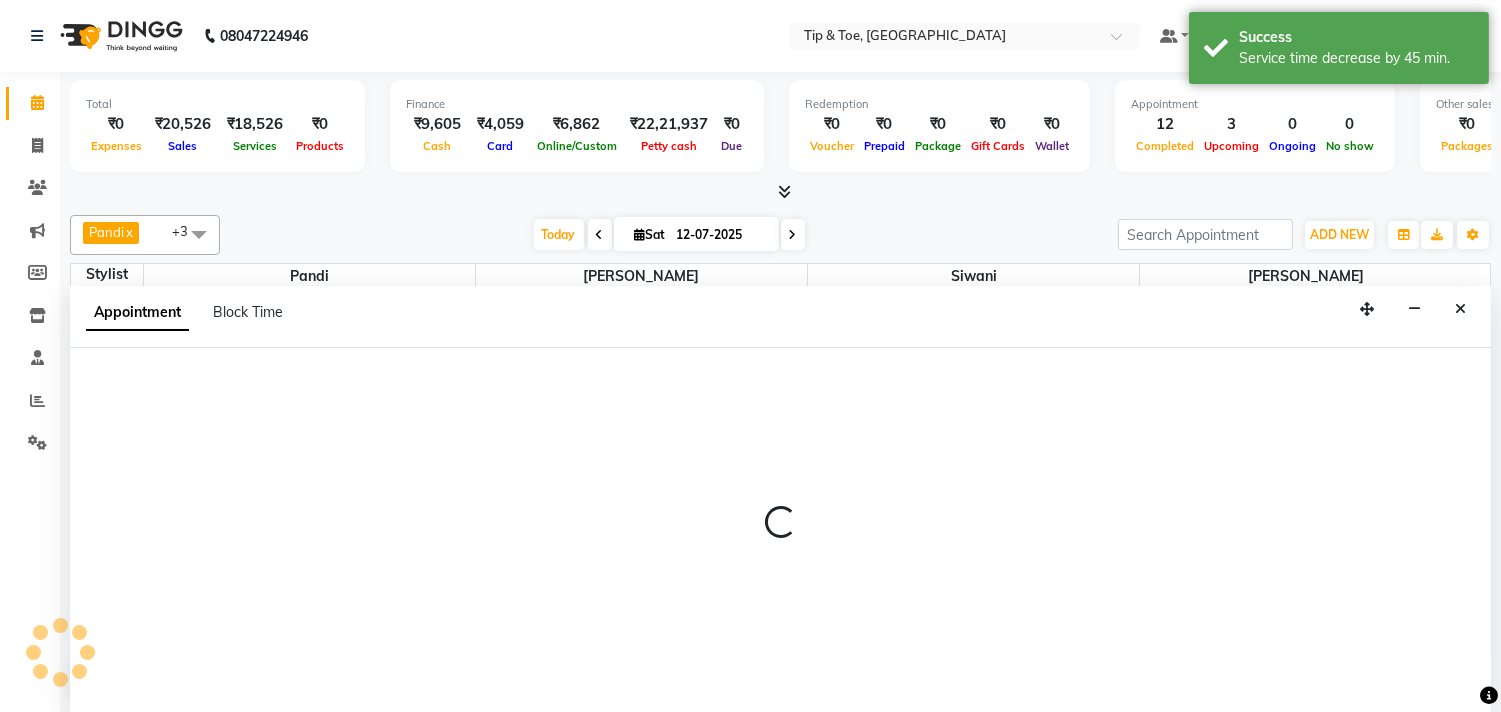 select on "tentative" 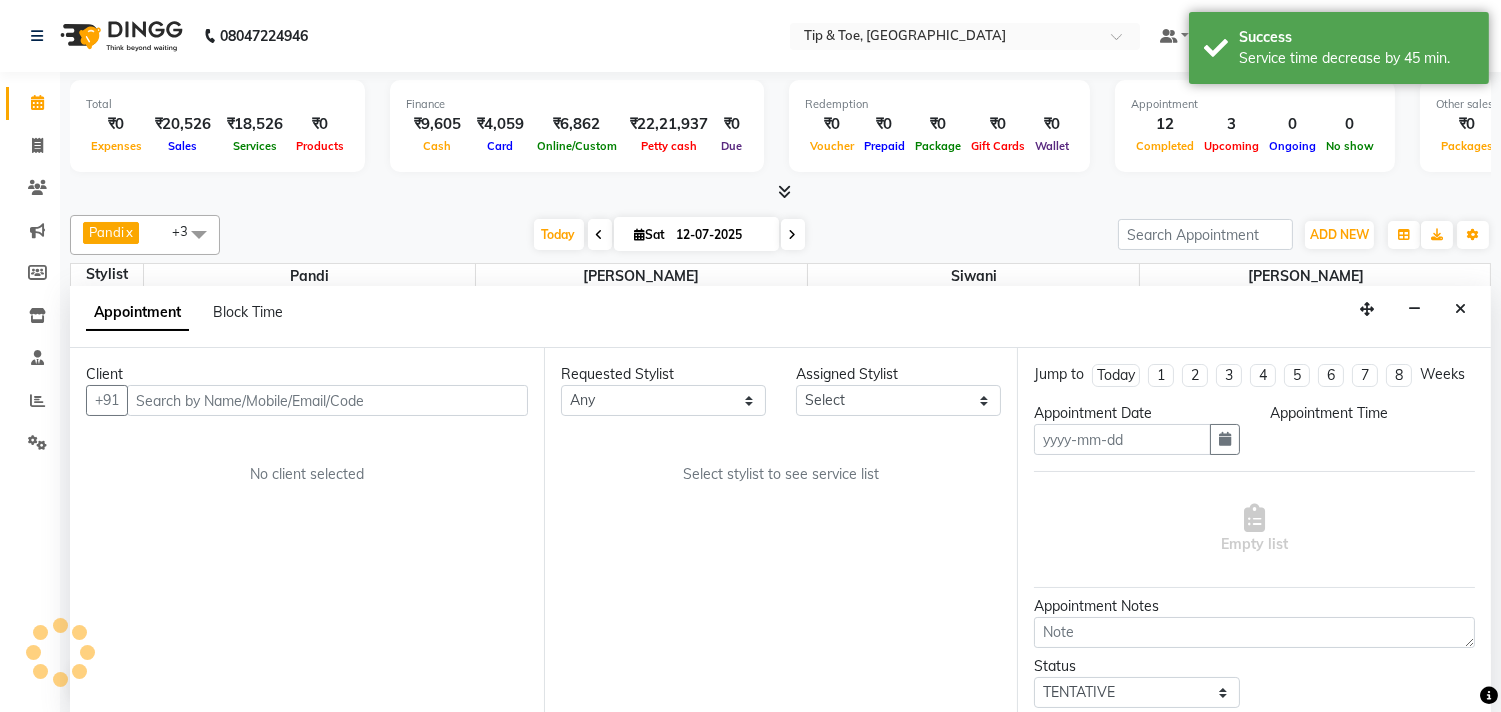 scroll, scrollTop: 1, scrollLeft: 0, axis: vertical 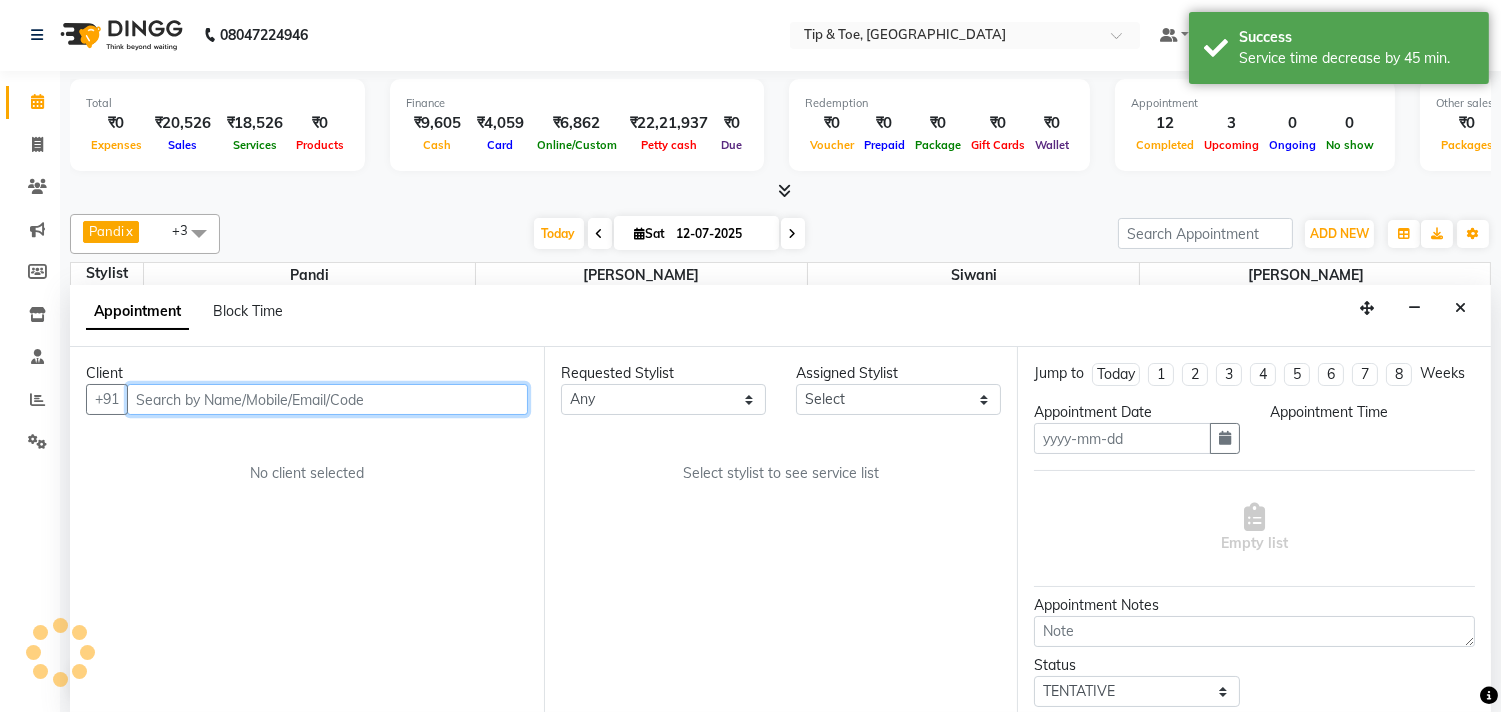 type on "12-07-2025" 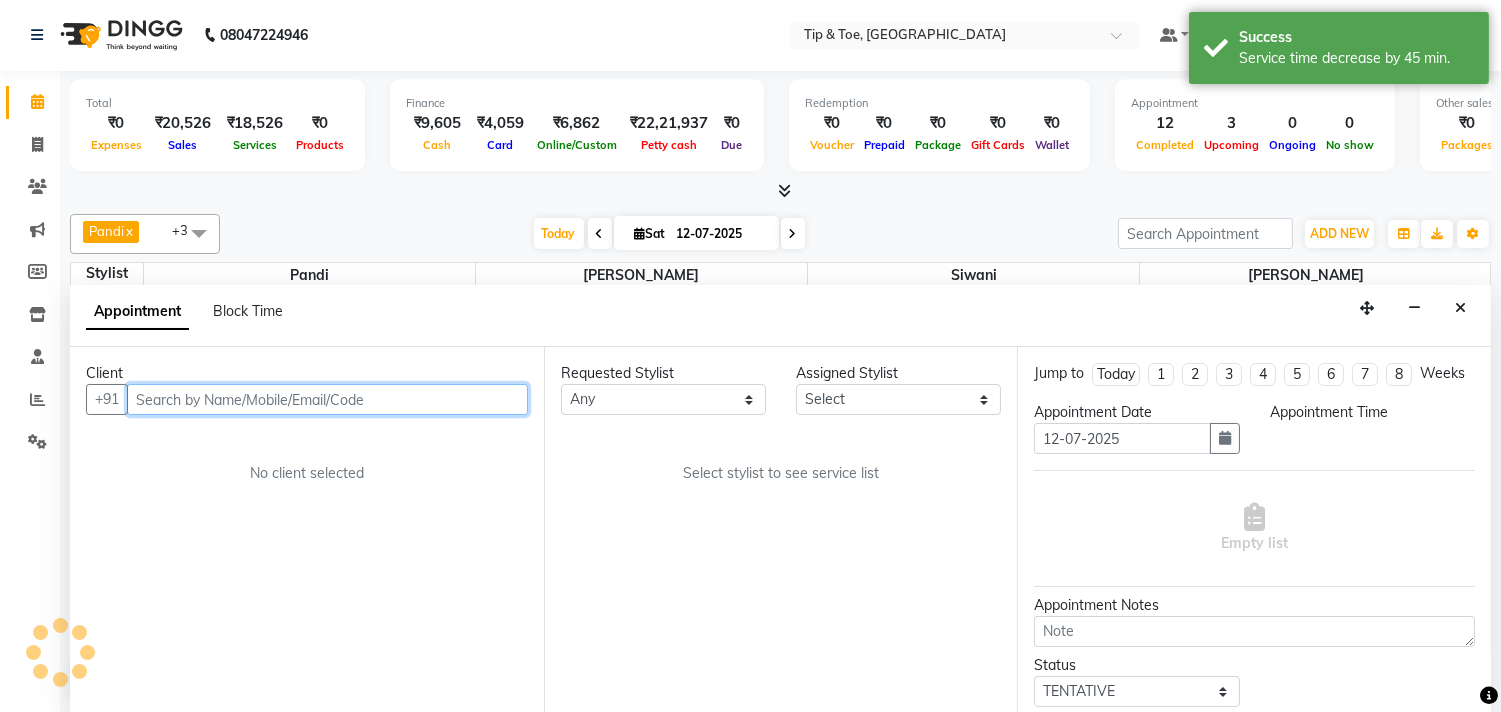 select on "1125" 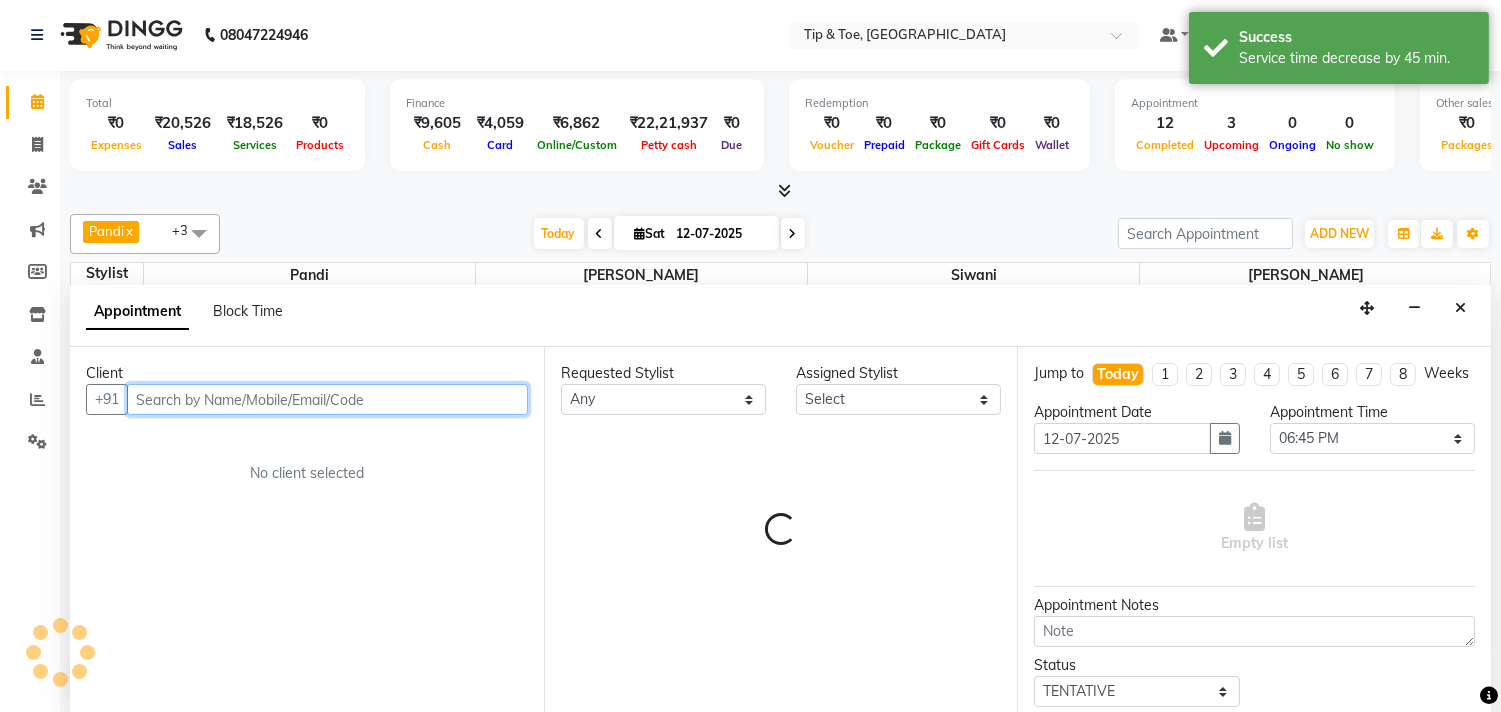 select on "39914" 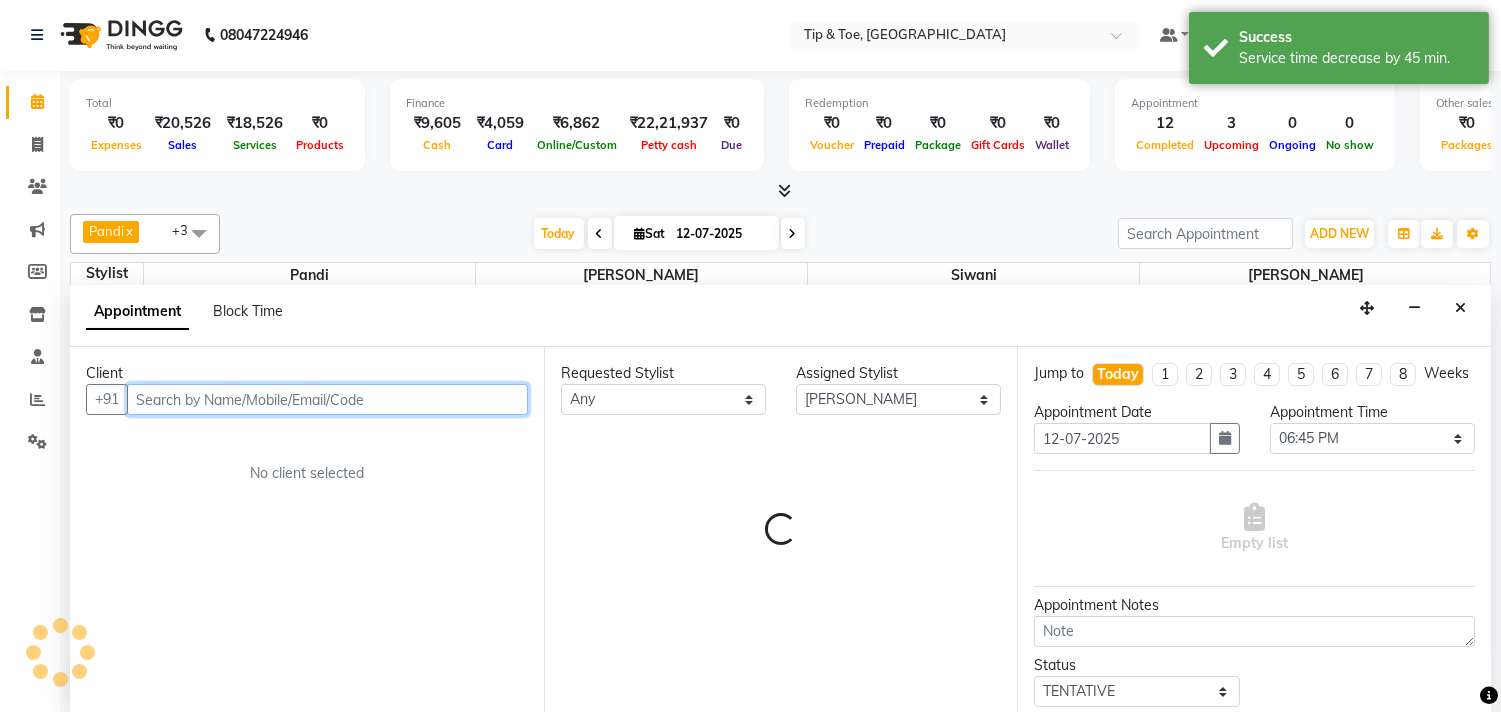 scroll, scrollTop: 873, scrollLeft: 0, axis: vertical 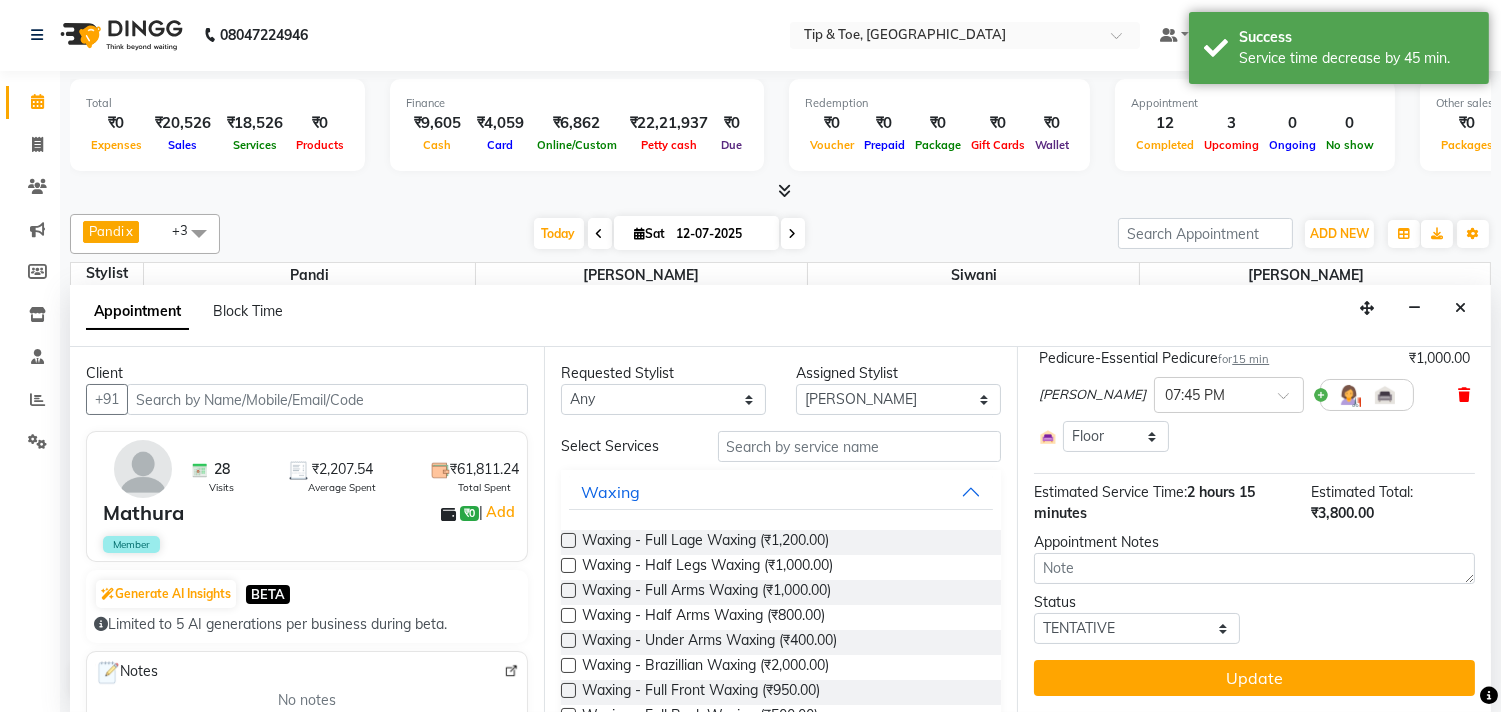 click at bounding box center [1464, 395] 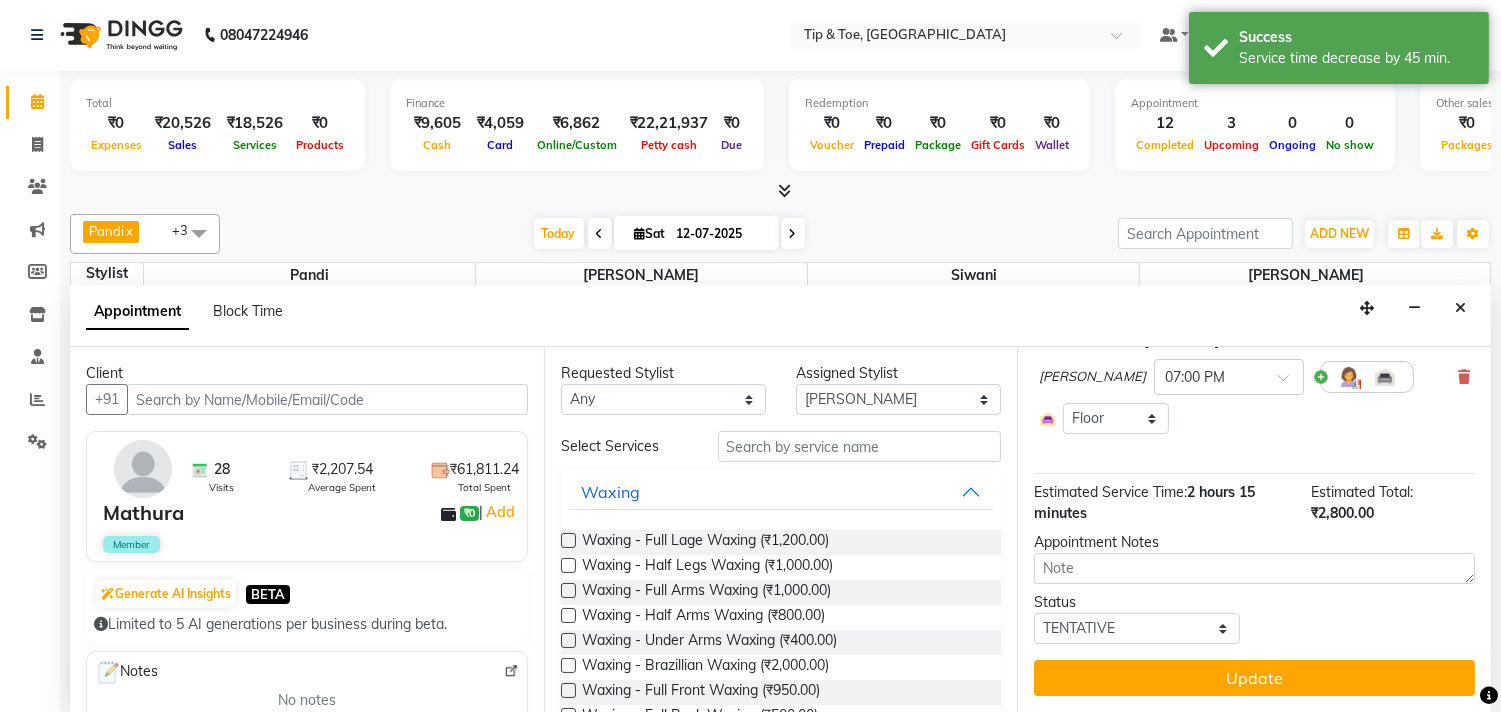 scroll, scrollTop: 294, scrollLeft: 0, axis: vertical 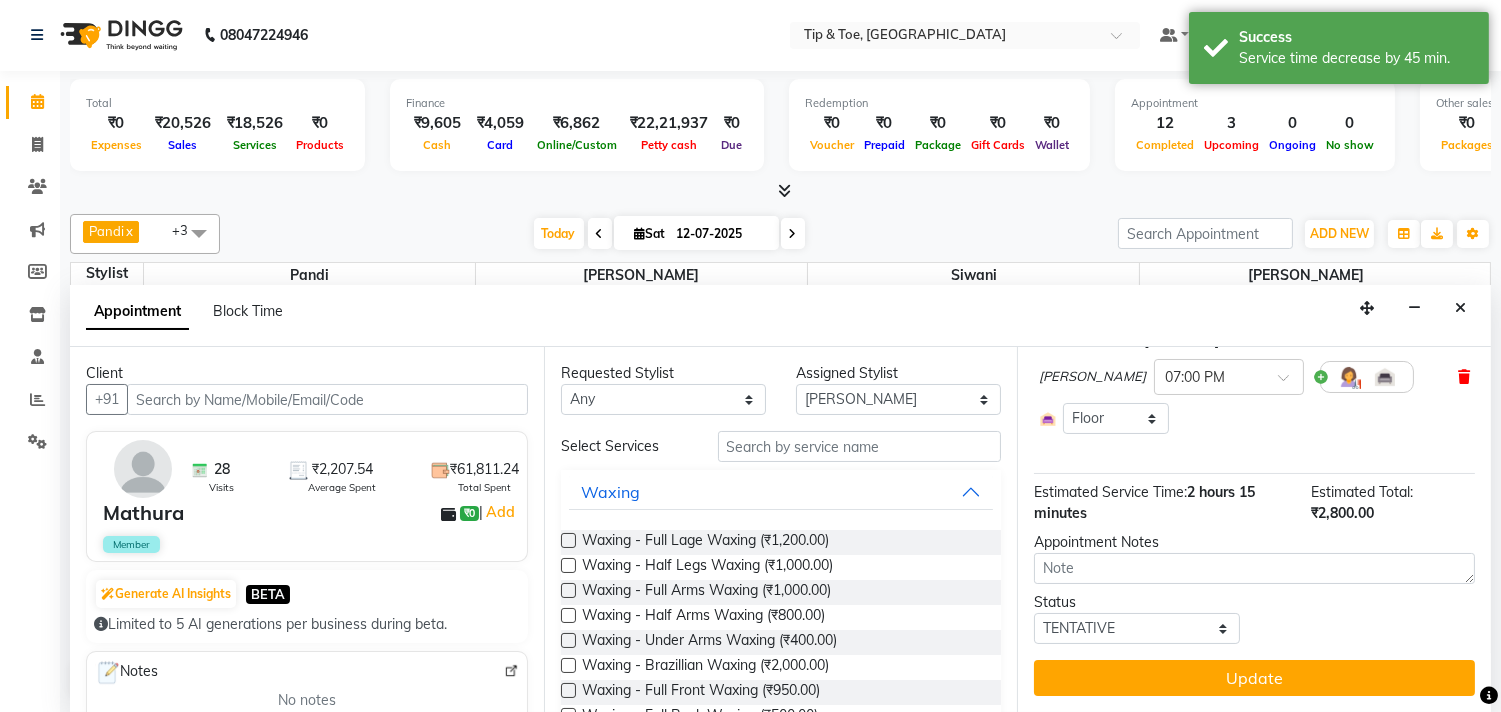 click at bounding box center [1464, 377] 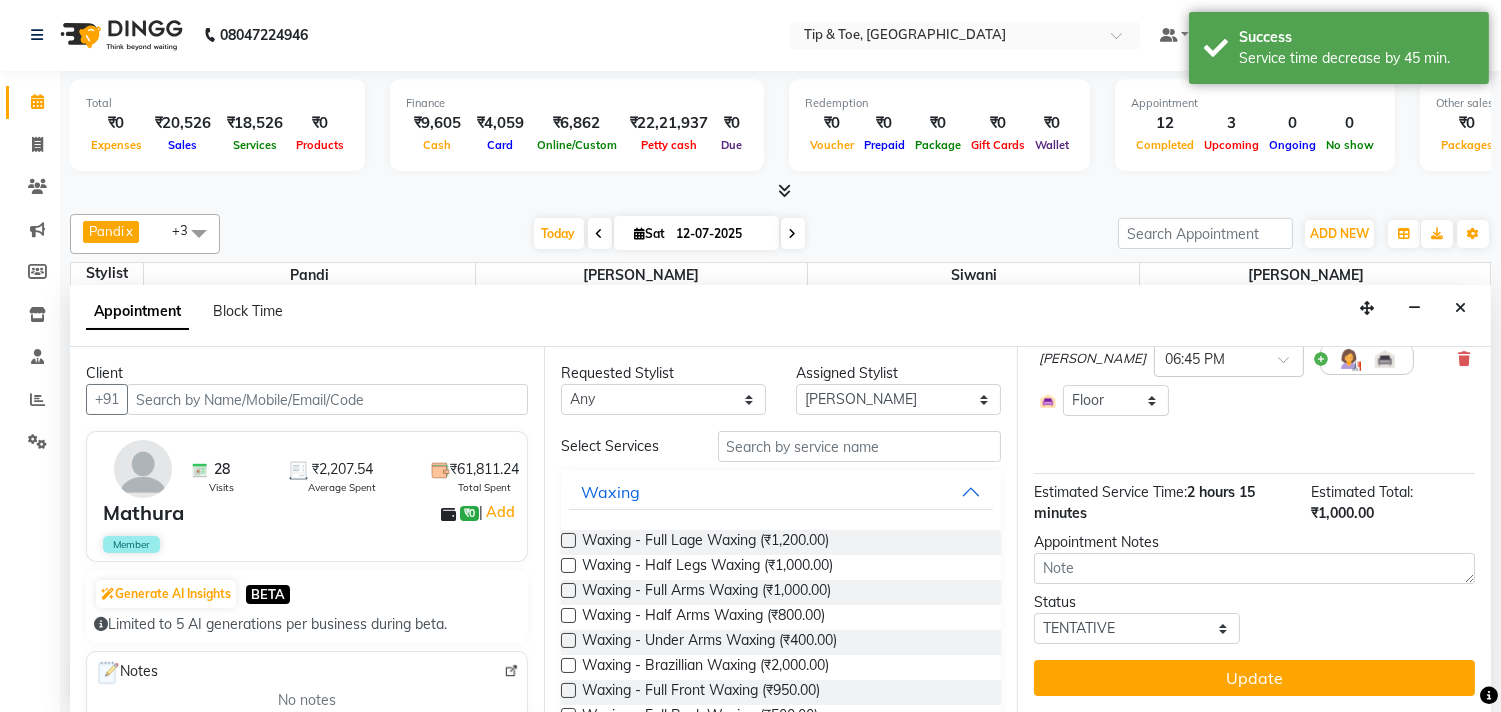 scroll, scrollTop: 191, scrollLeft: 0, axis: vertical 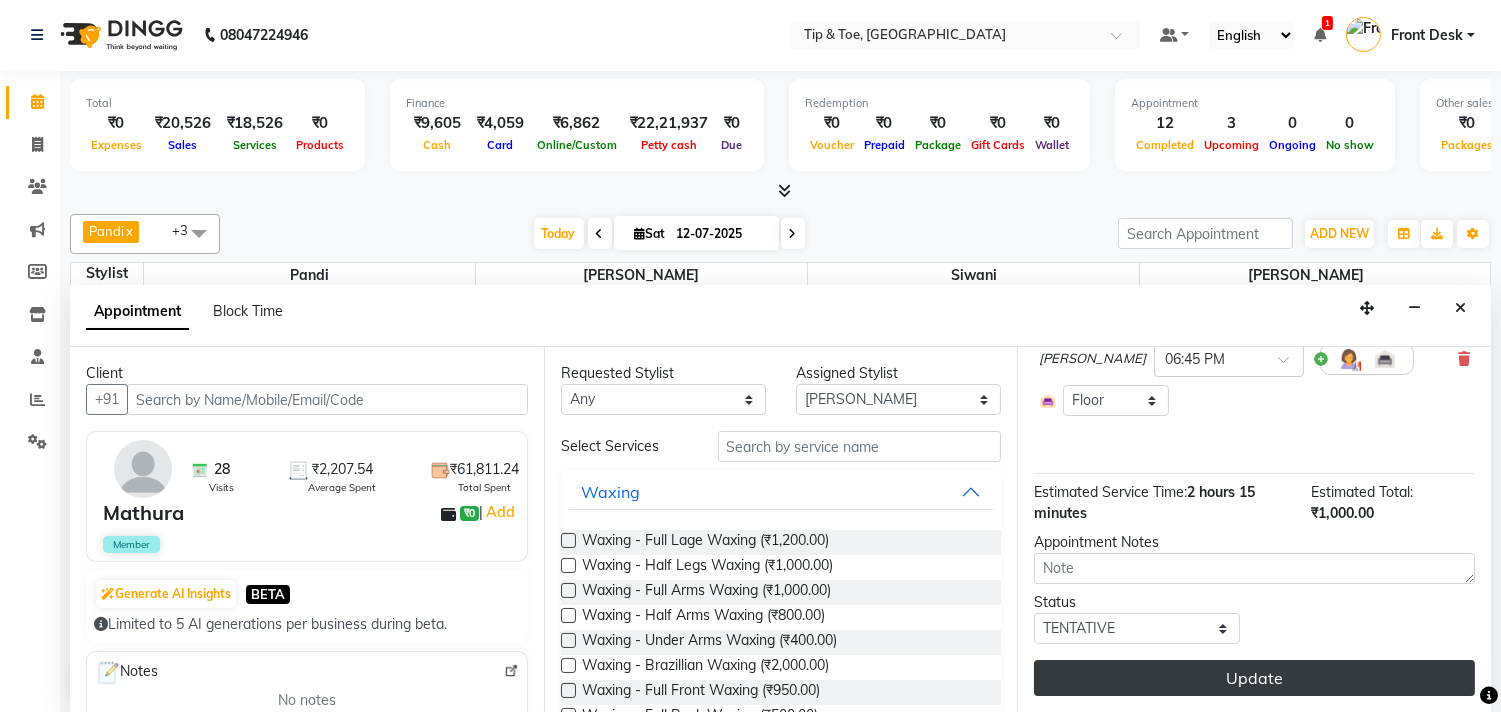 click on "Update" at bounding box center (1254, 678) 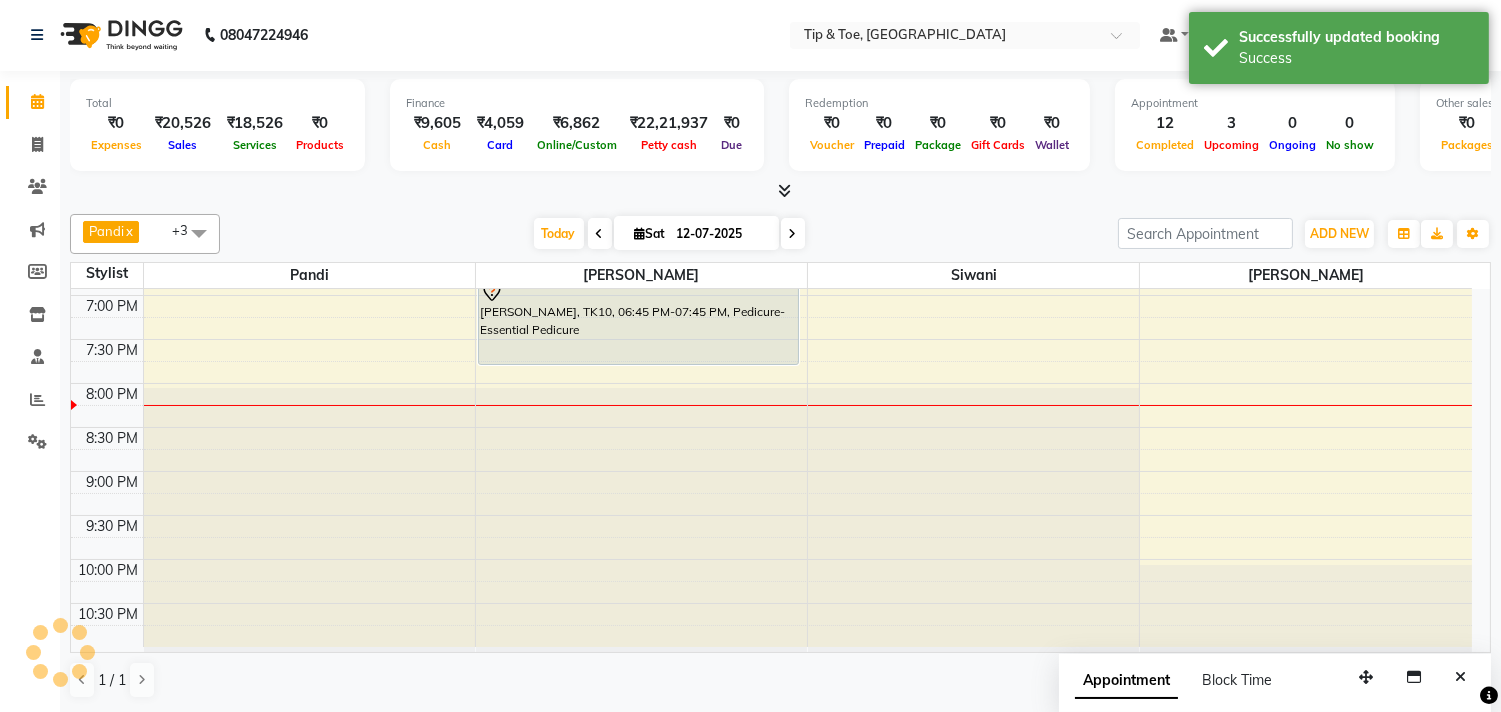 scroll, scrollTop: 0, scrollLeft: 0, axis: both 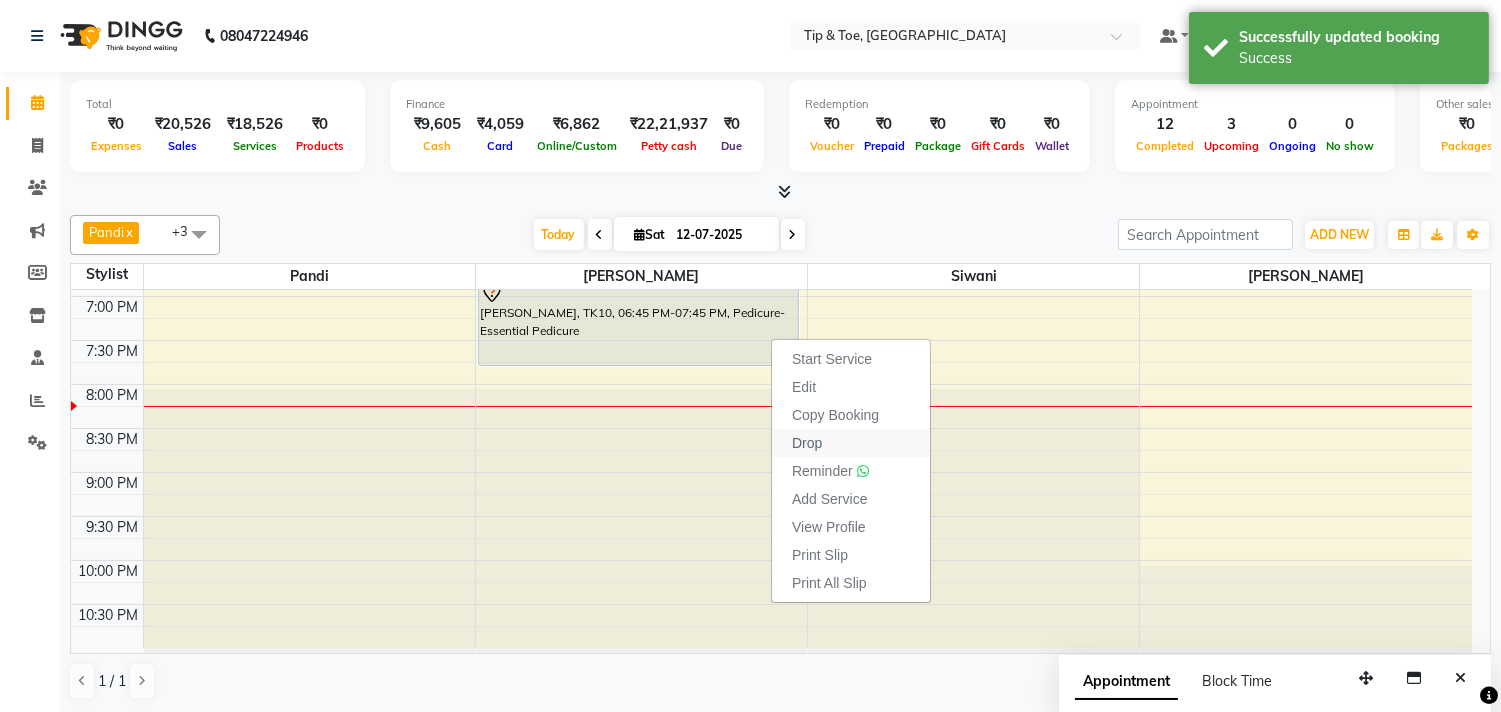 click on "Drop" at bounding box center (807, 443) 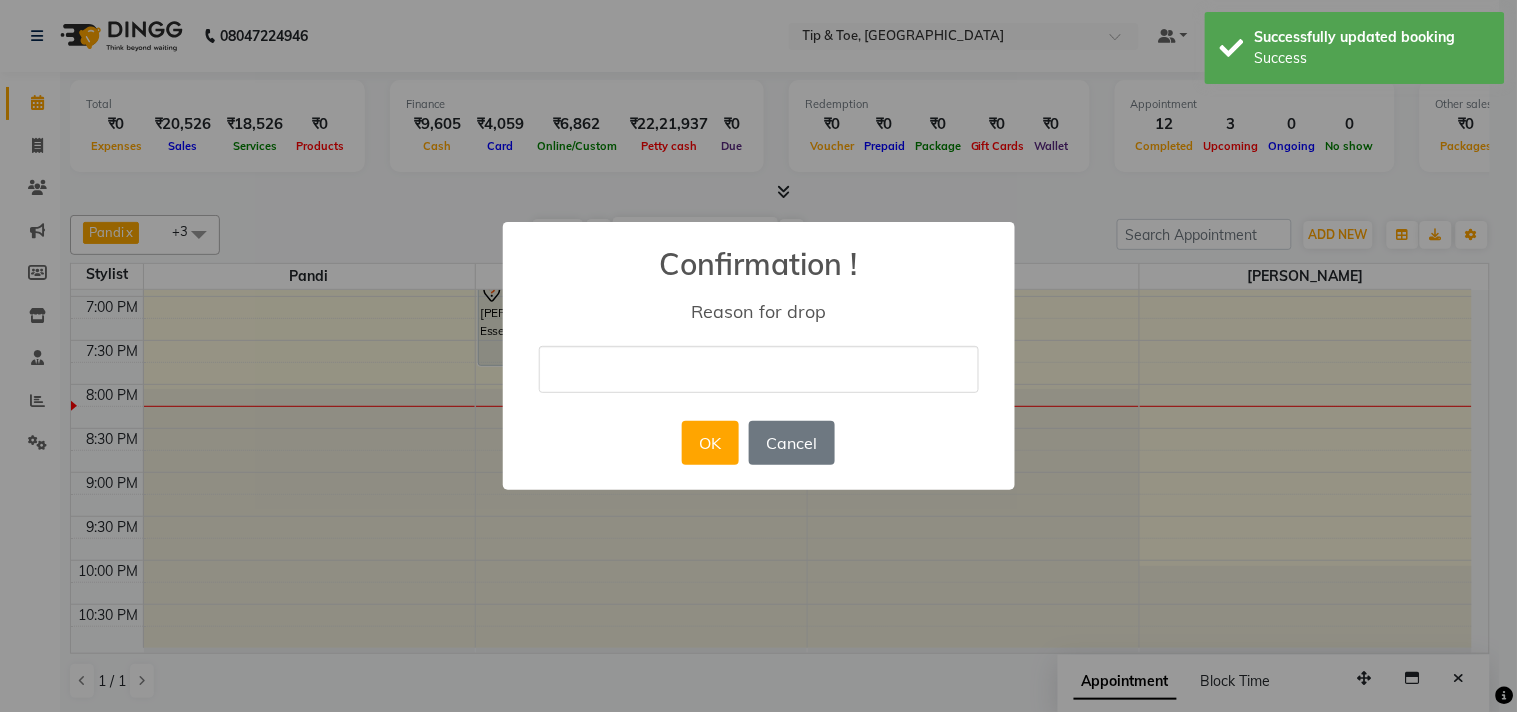 click at bounding box center (759, 369) 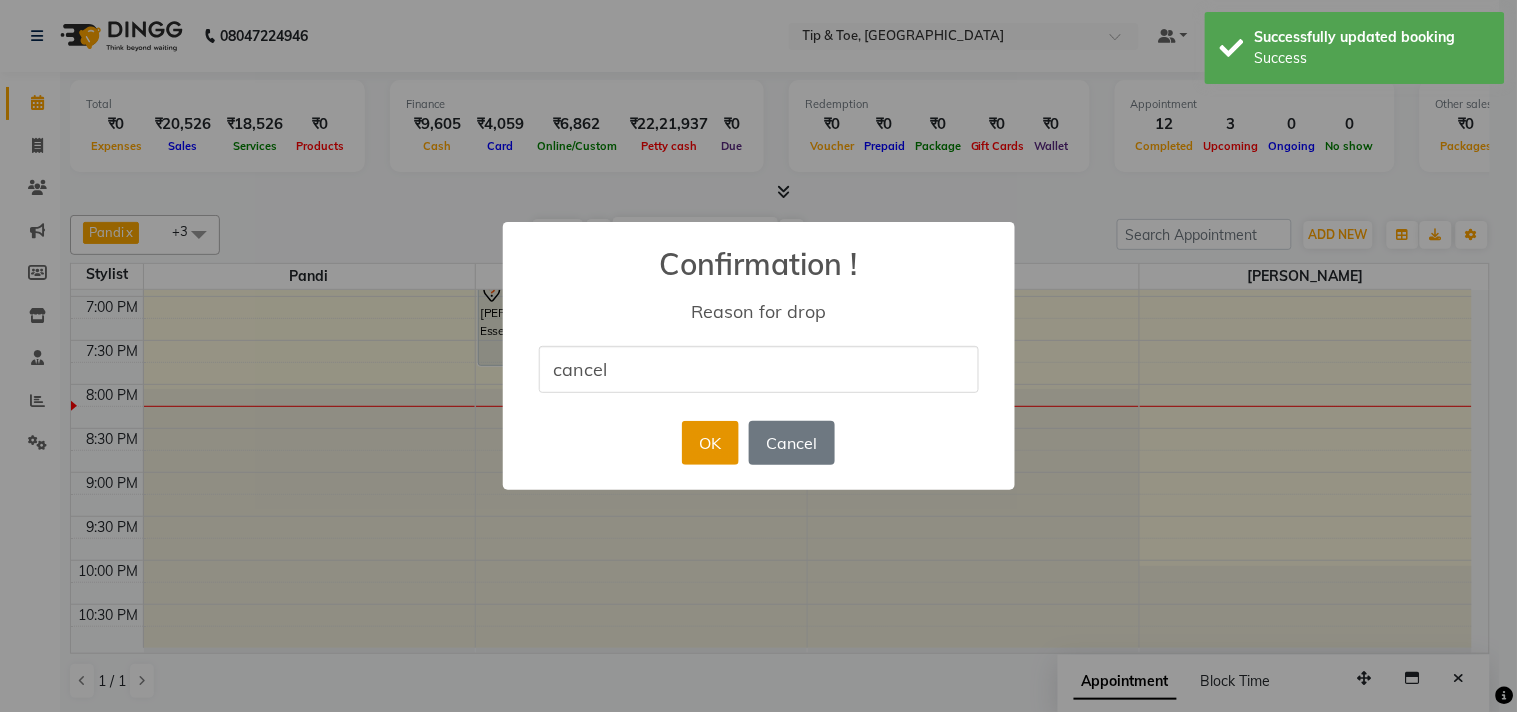 click on "OK" at bounding box center [710, 443] 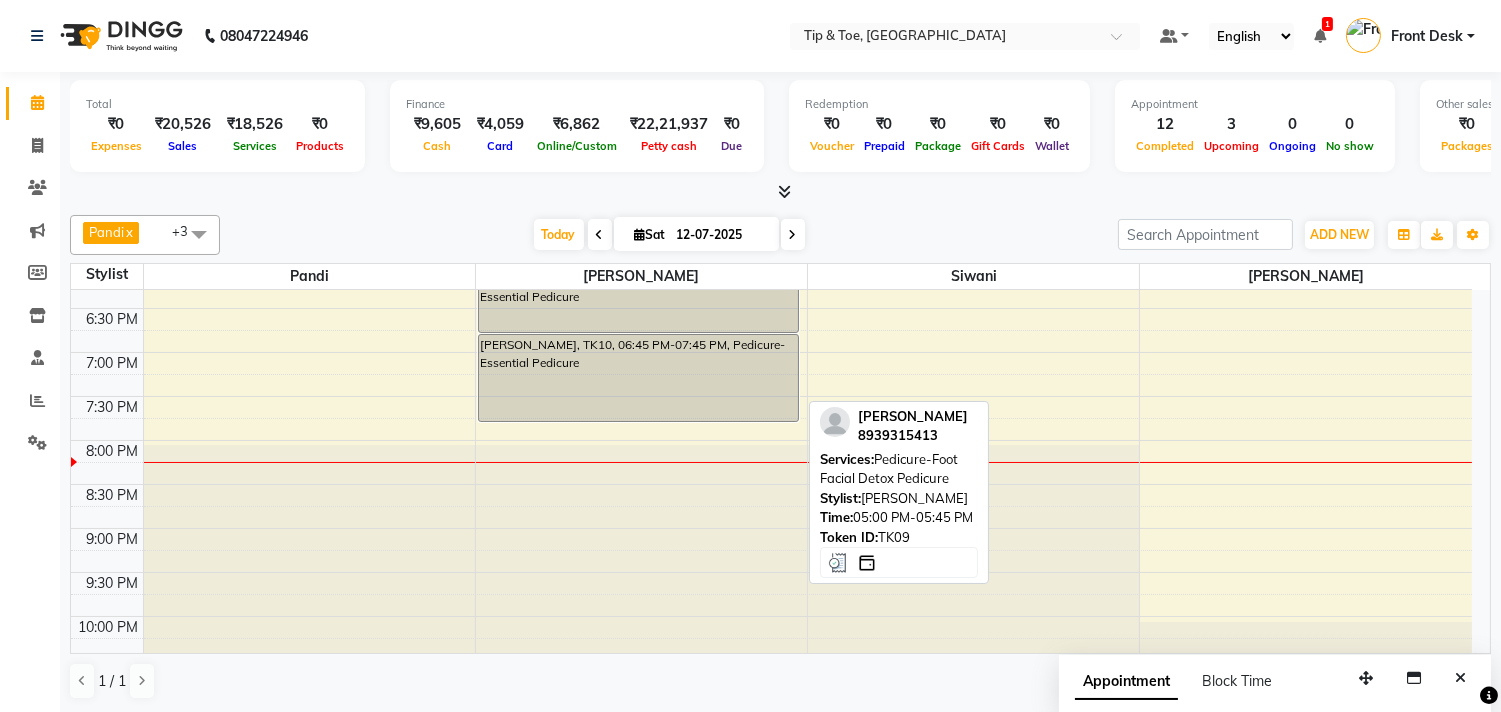 scroll, scrollTop: 873, scrollLeft: 0, axis: vertical 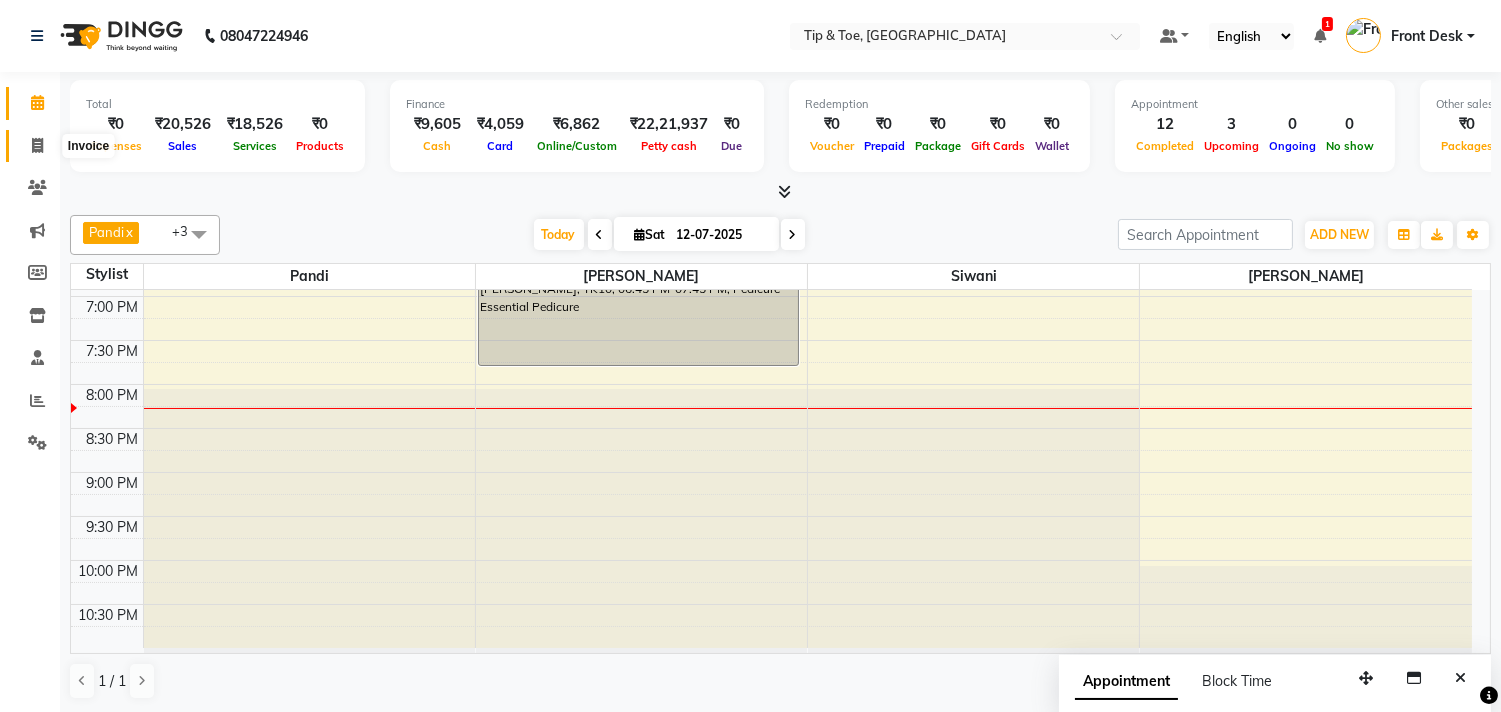 click 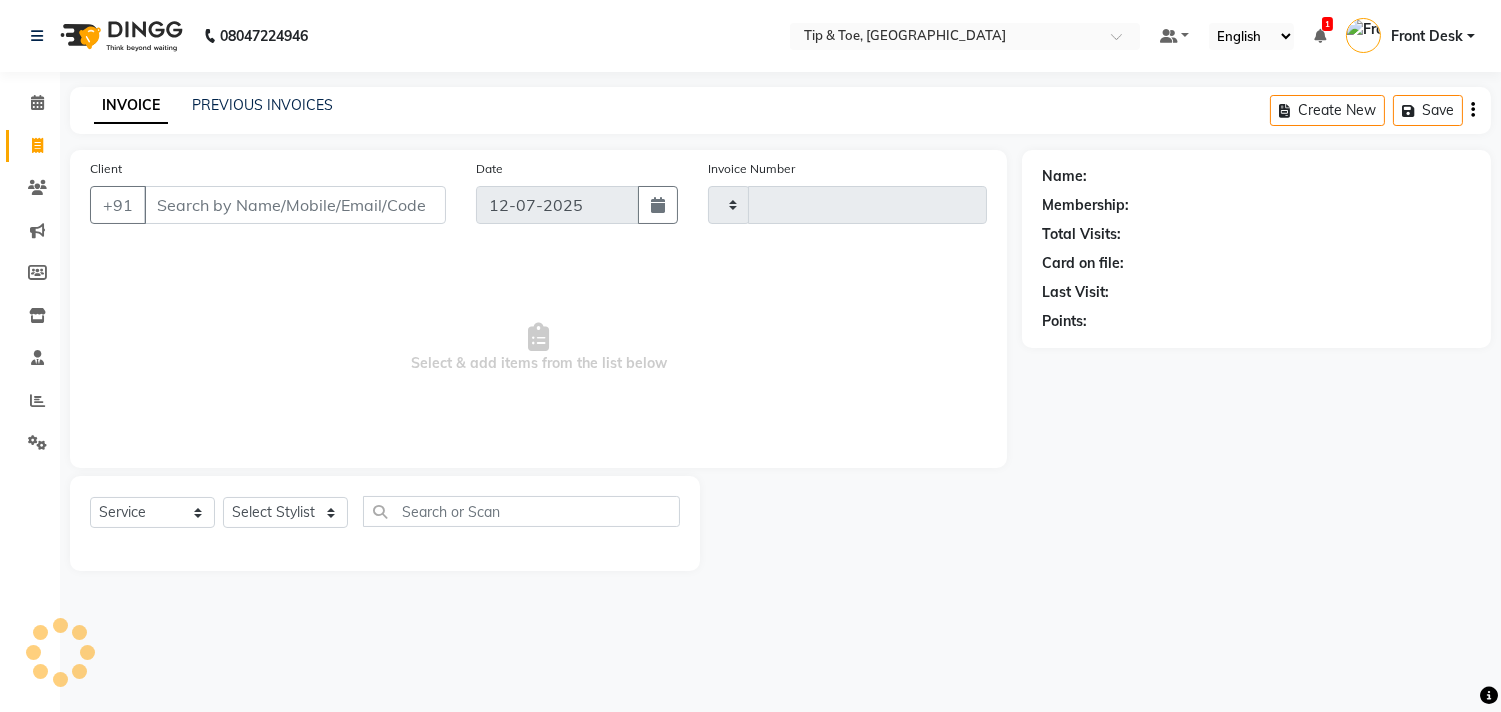 type on "0748" 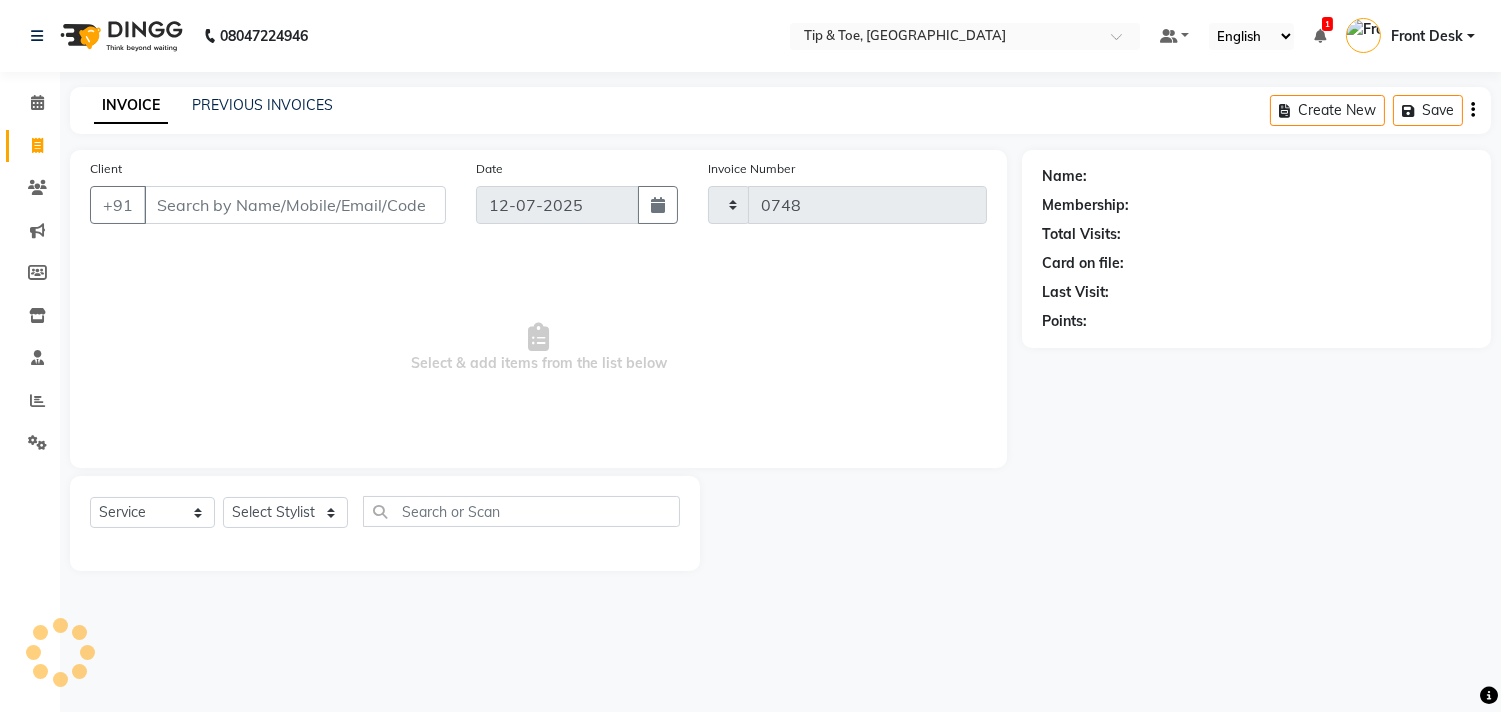 select on "5770" 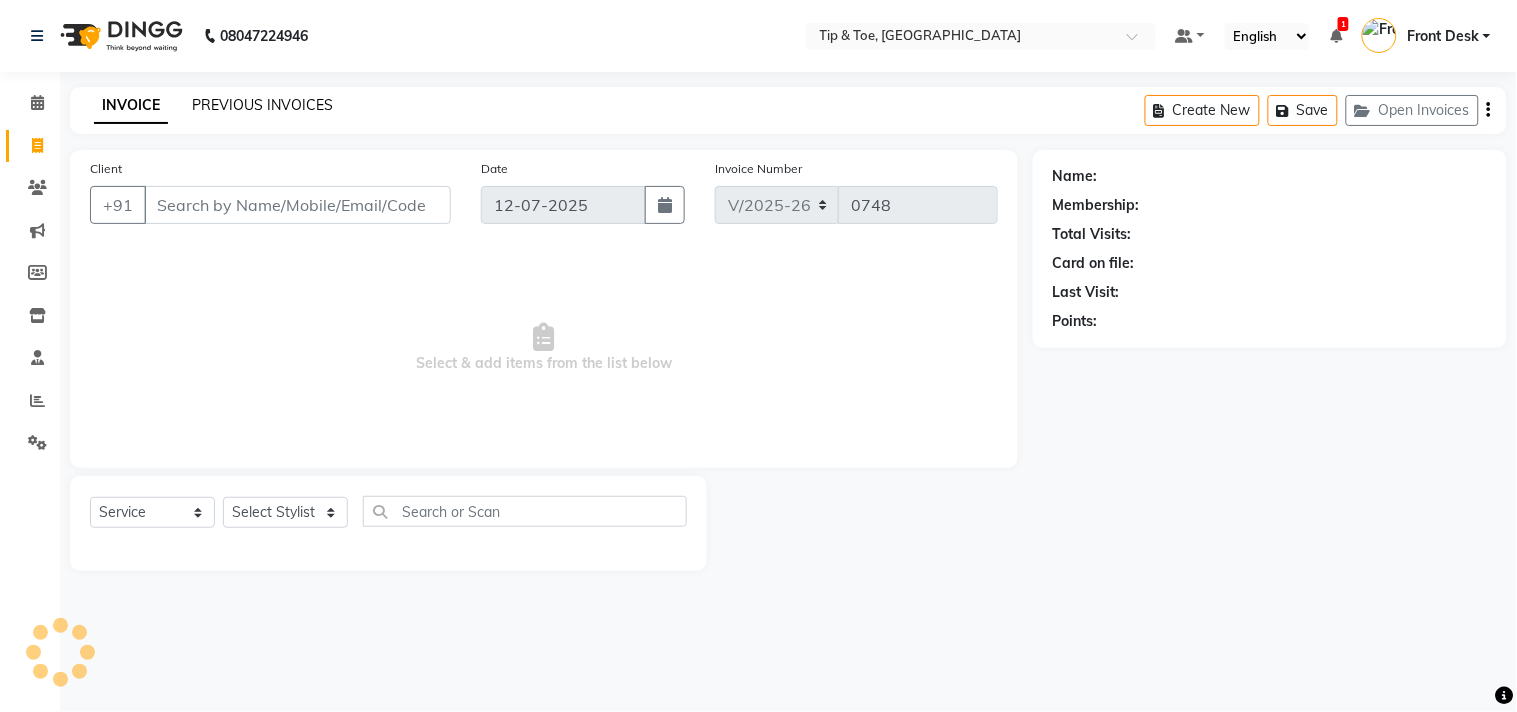 click on "PREVIOUS INVOICES" 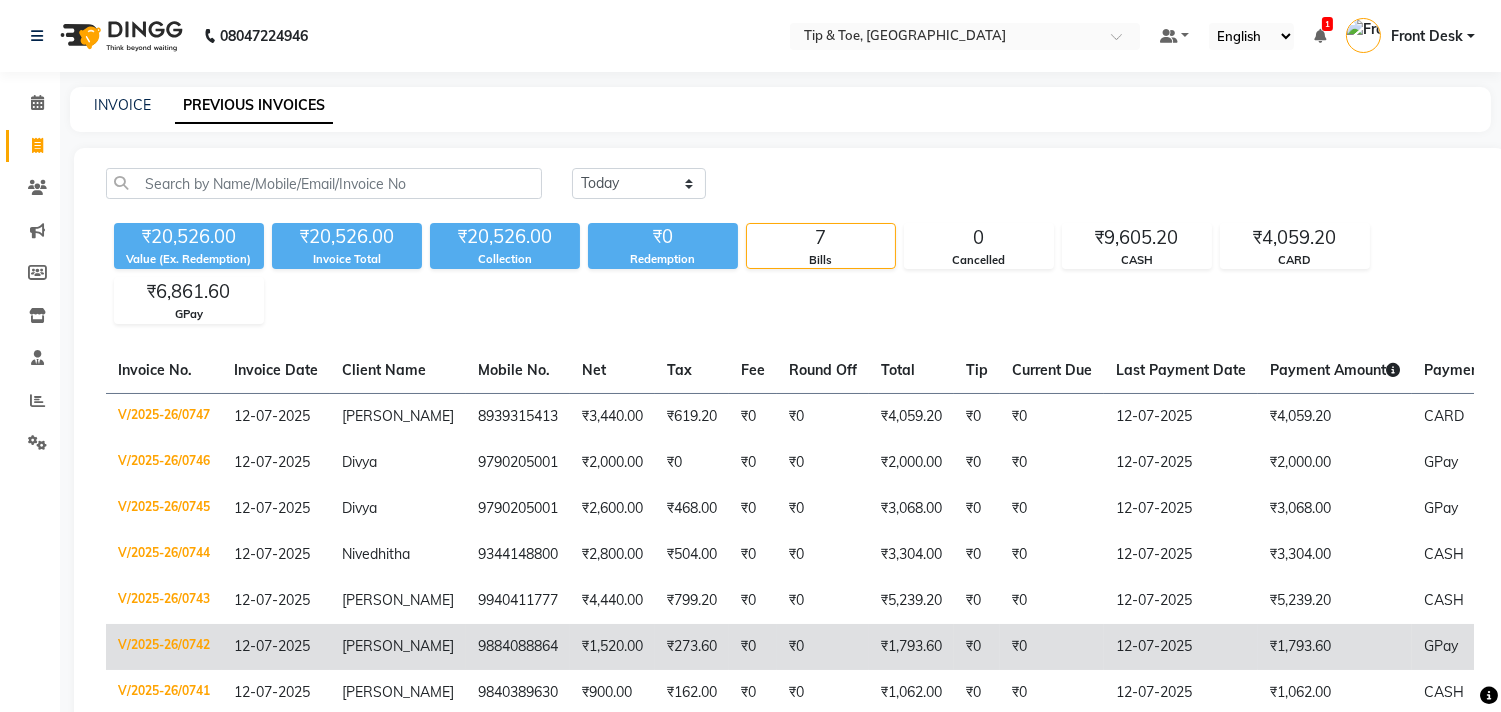 scroll, scrollTop: 126, scrollLeft: 0, axis: vertical 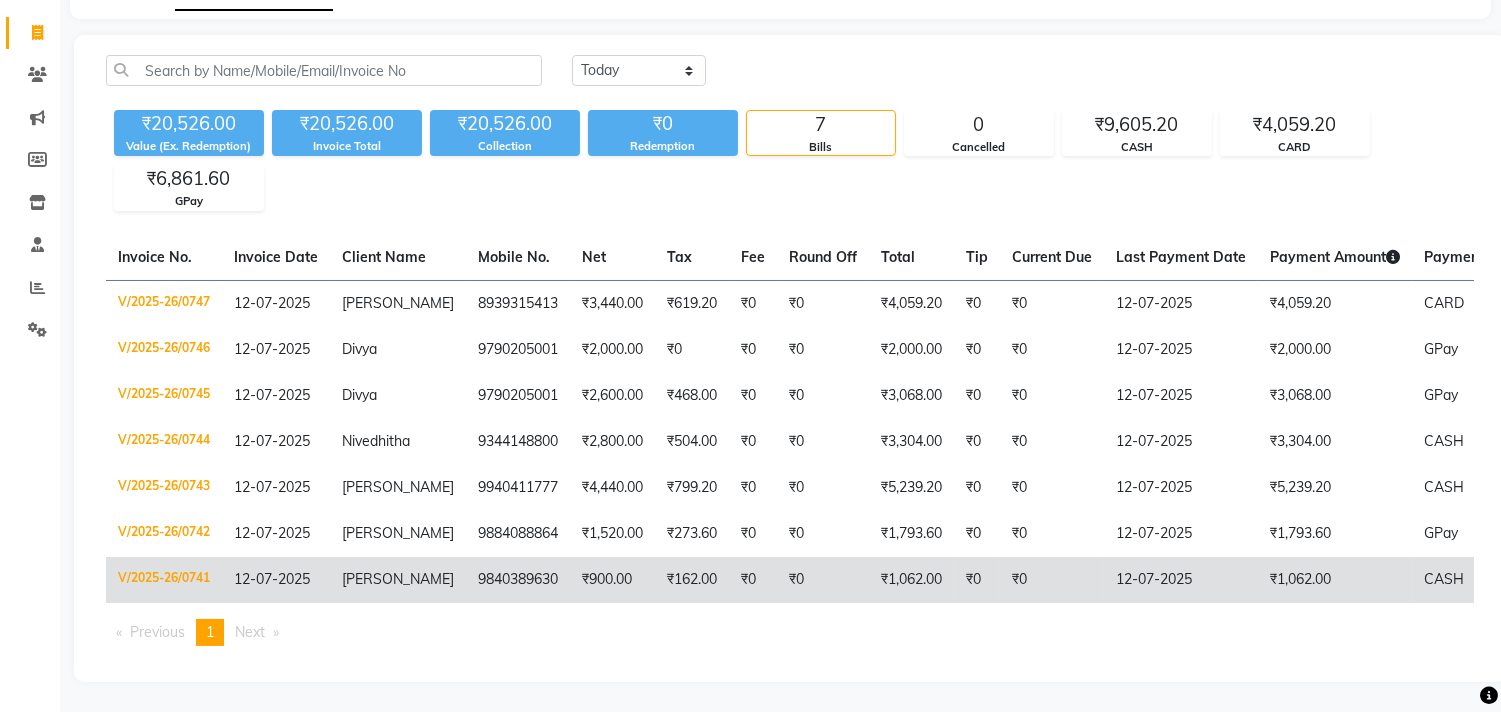 click on "9840389630" 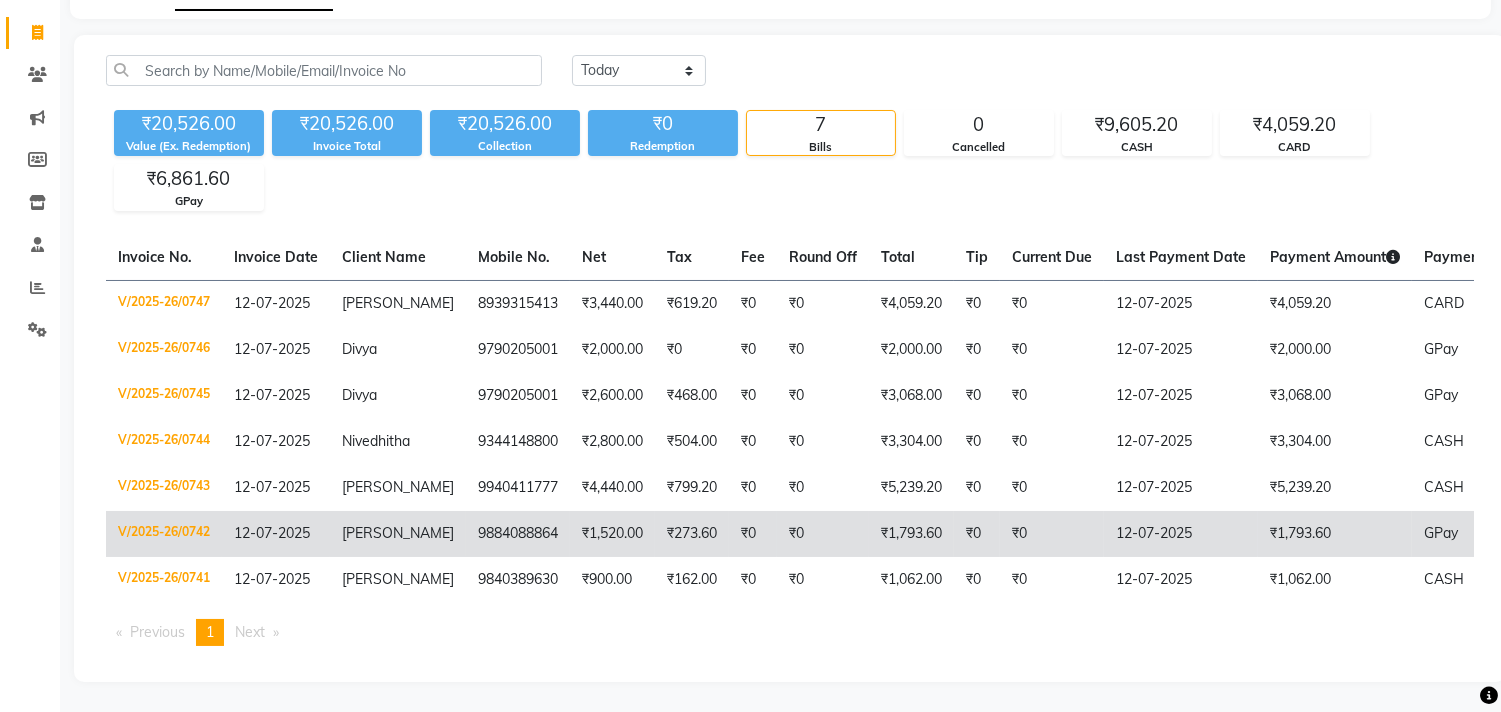 drag, startPoint x: 676, startPoint y: 515, endPoint x: 687, endPoint y: 512, distance: 11.401754 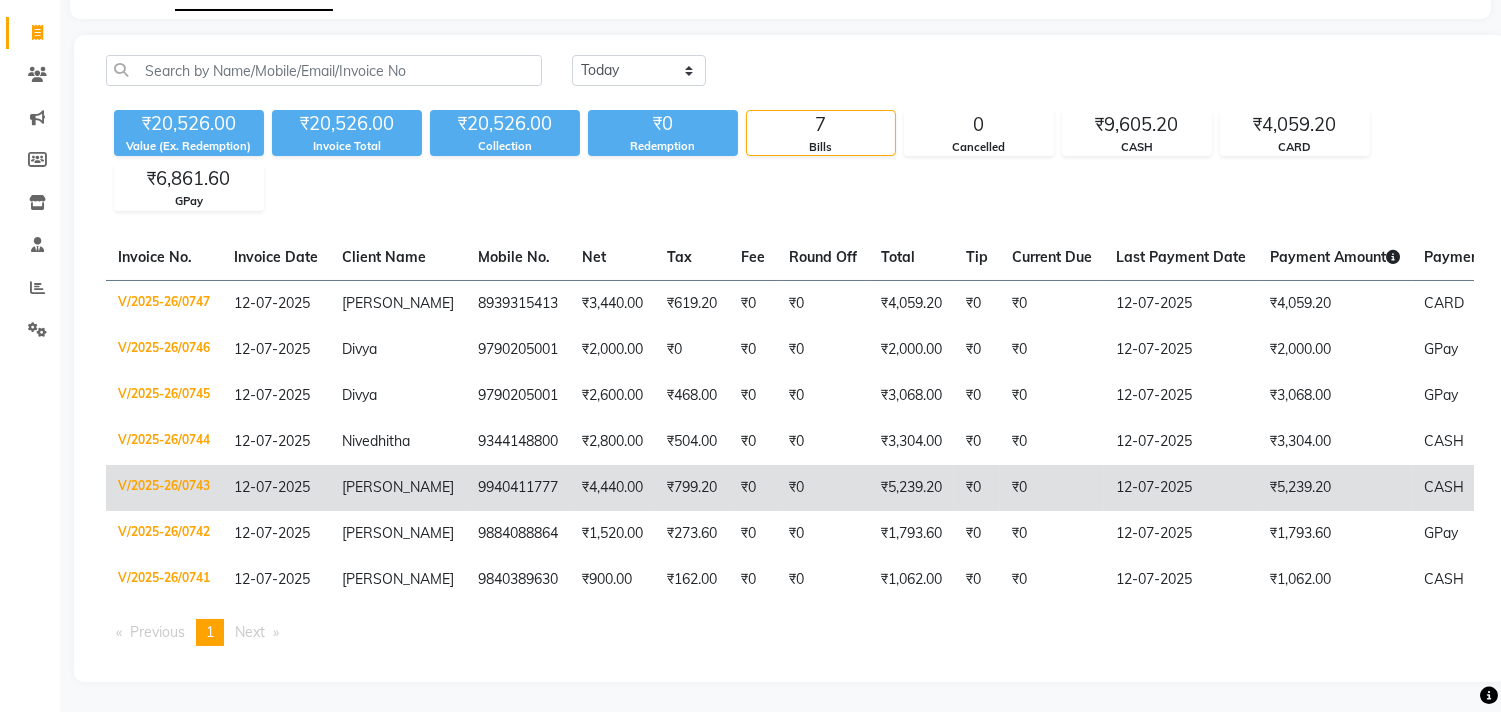 click on "9940411777" 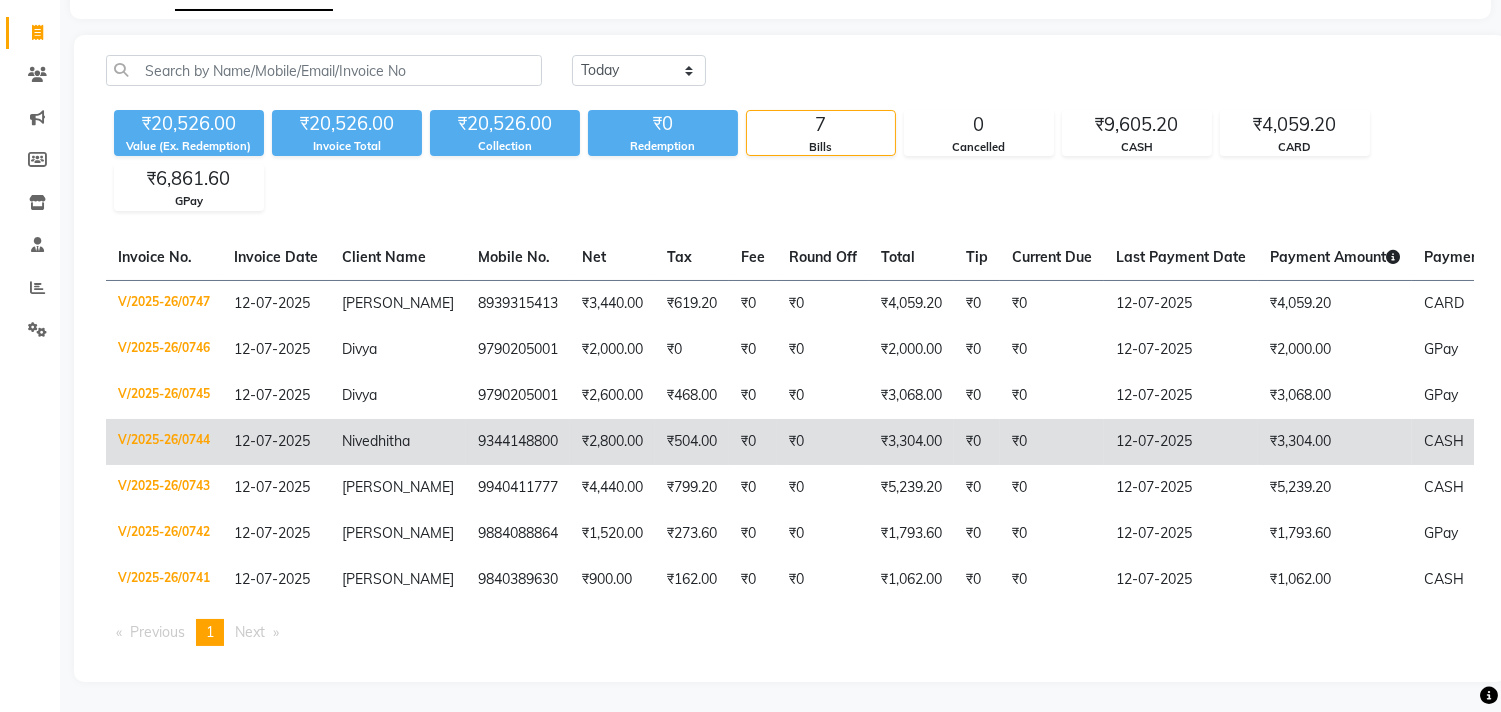 click on "₹2,800.00" 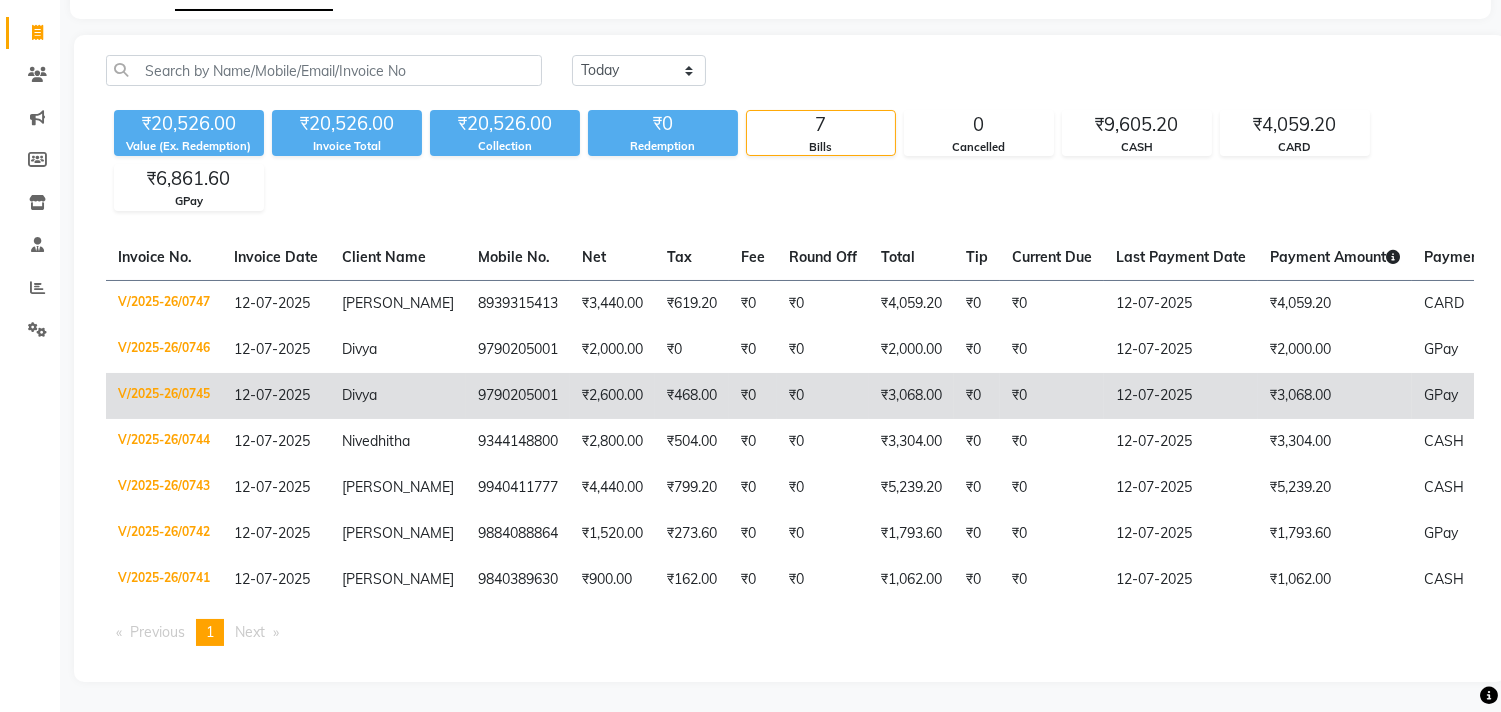 click on "9790205001" 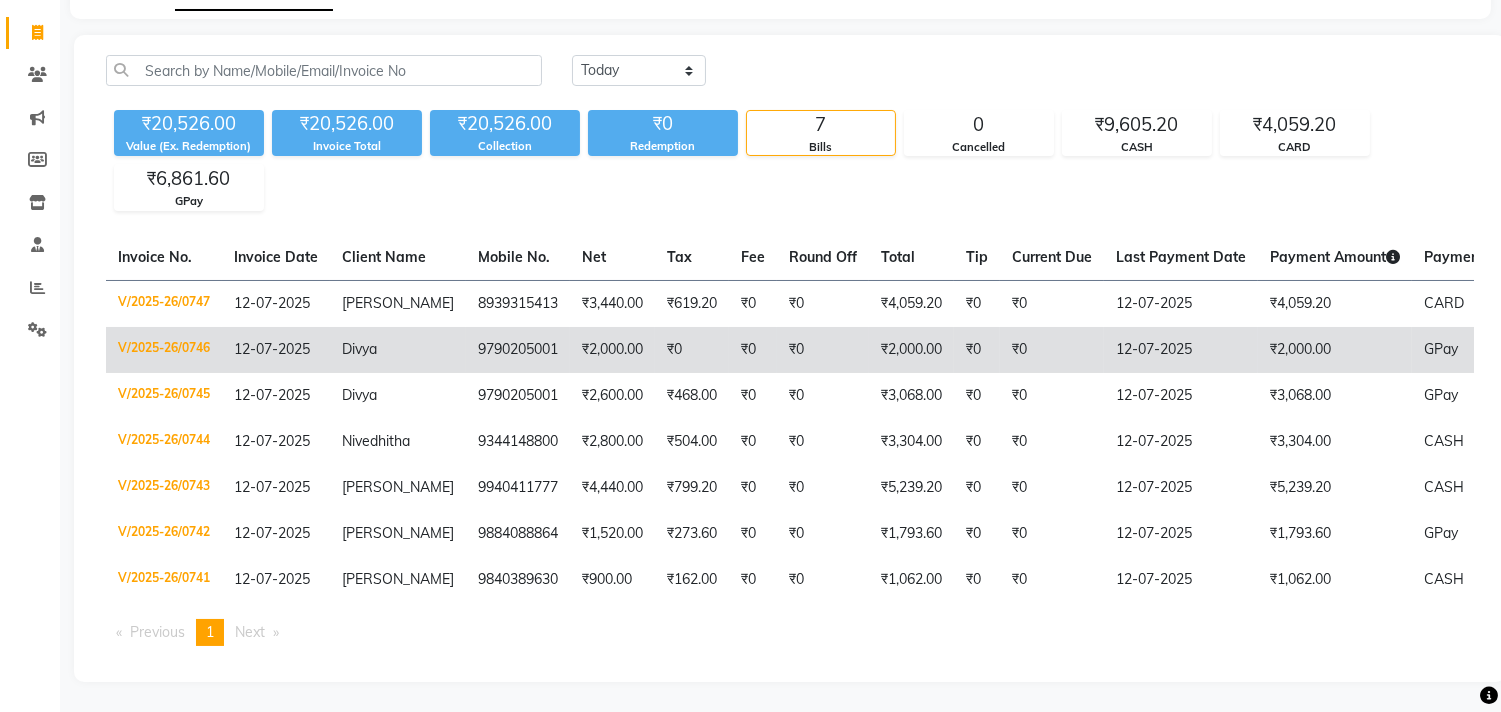 click on "₹0" 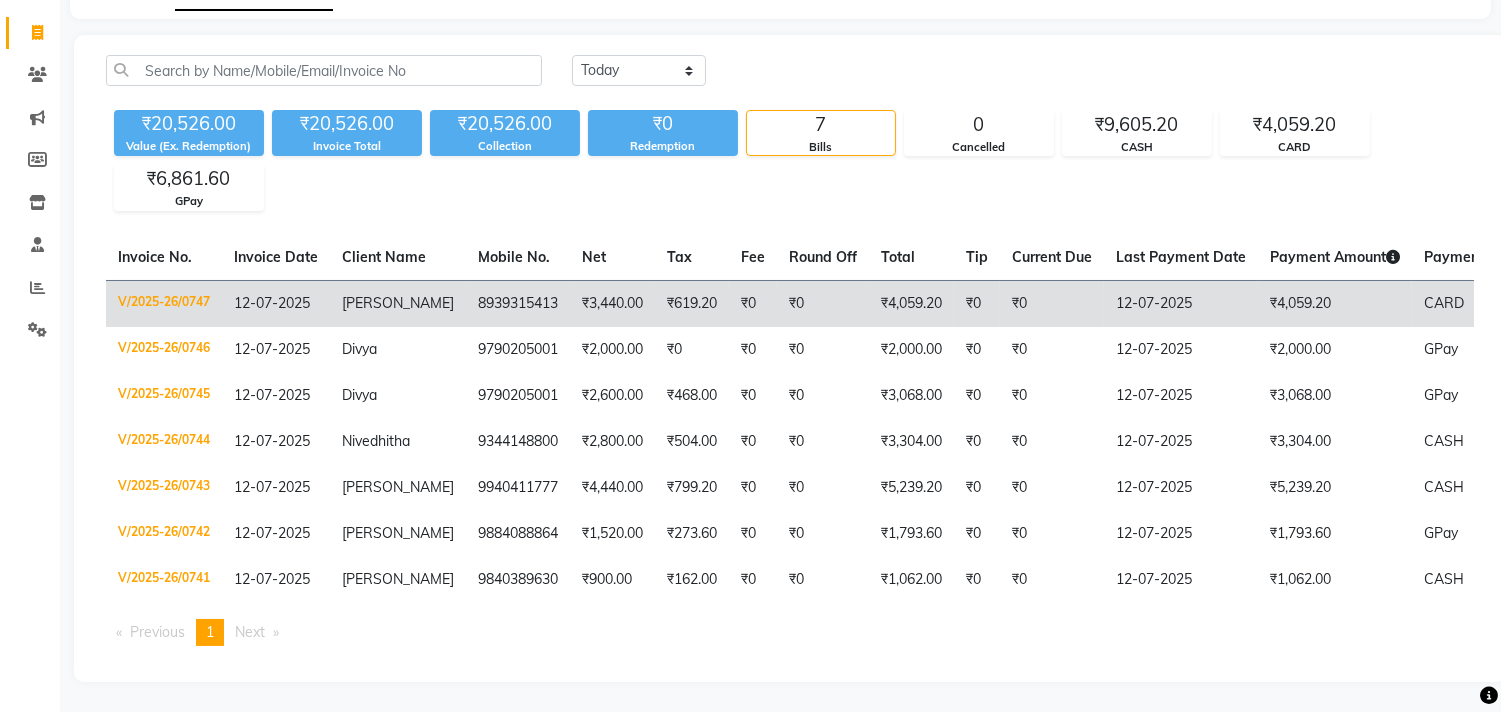 click on "₹3,440.00" 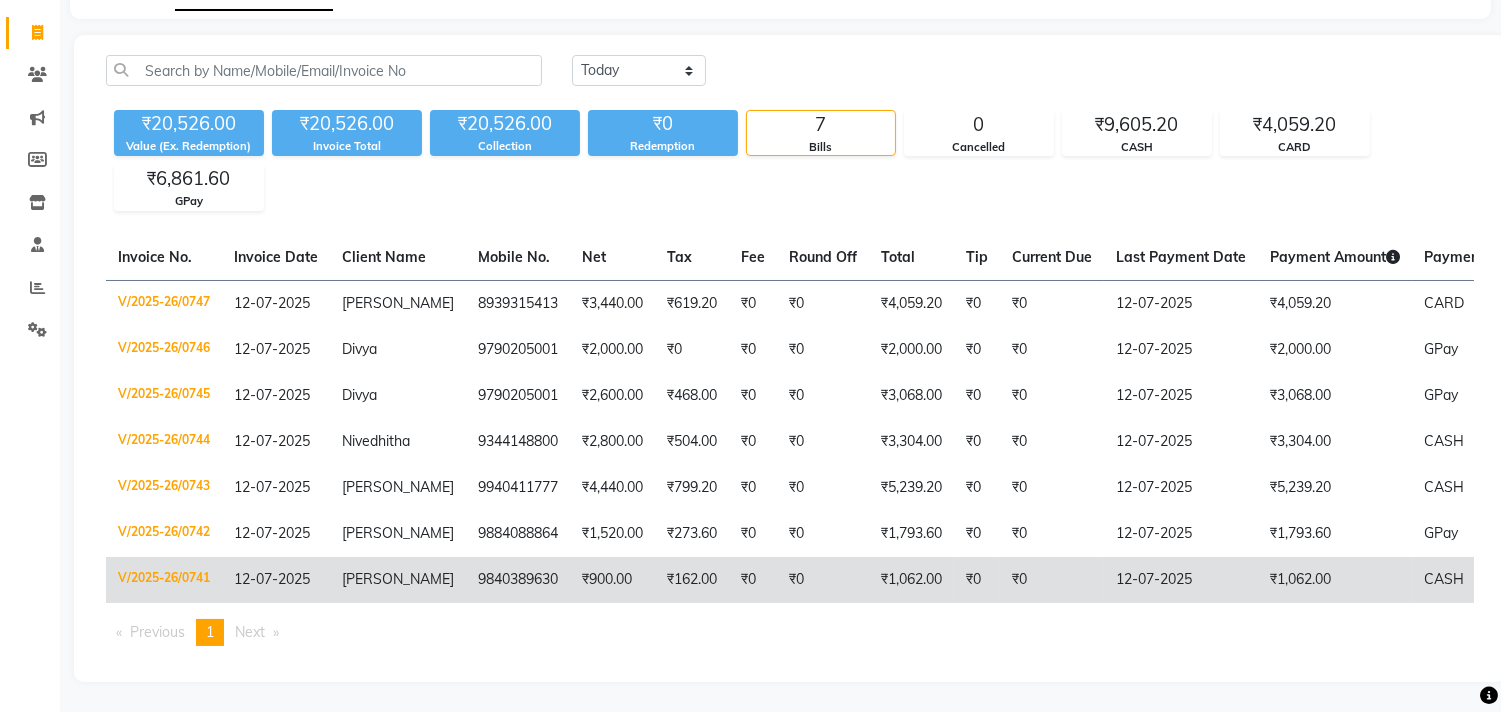 scroll, scrollTop: 15, scrollLeft: 0, axis: vertical 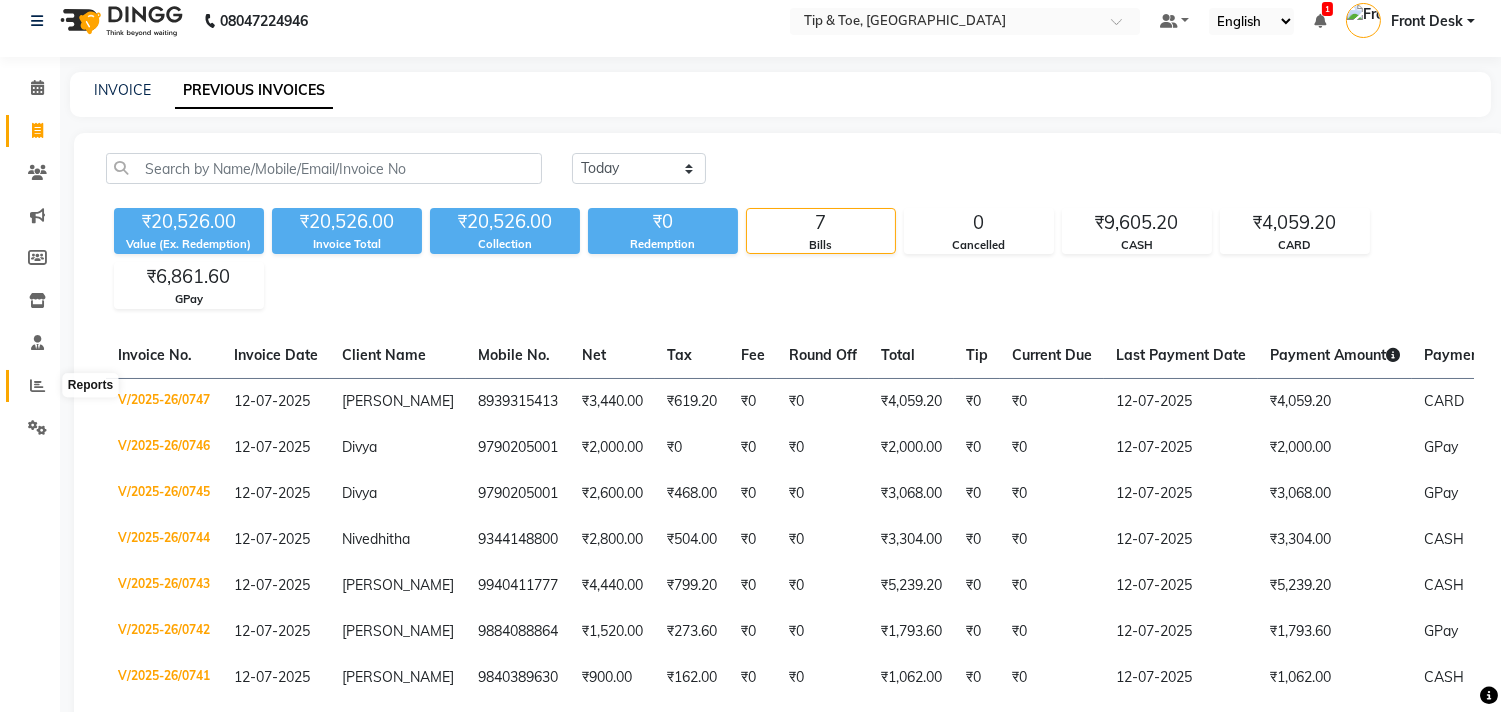 click 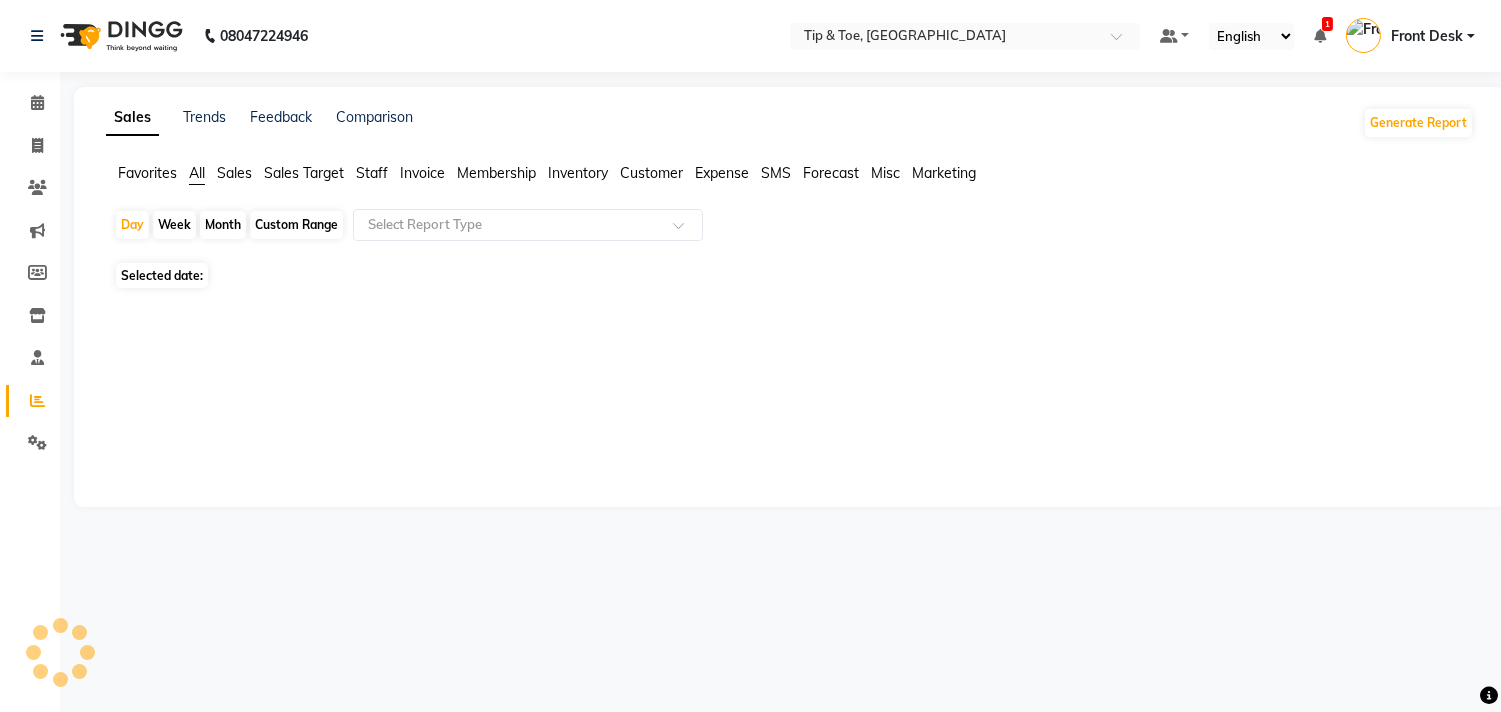 scroll, scrollTop: 0, scrollLeft: 0, axis: both 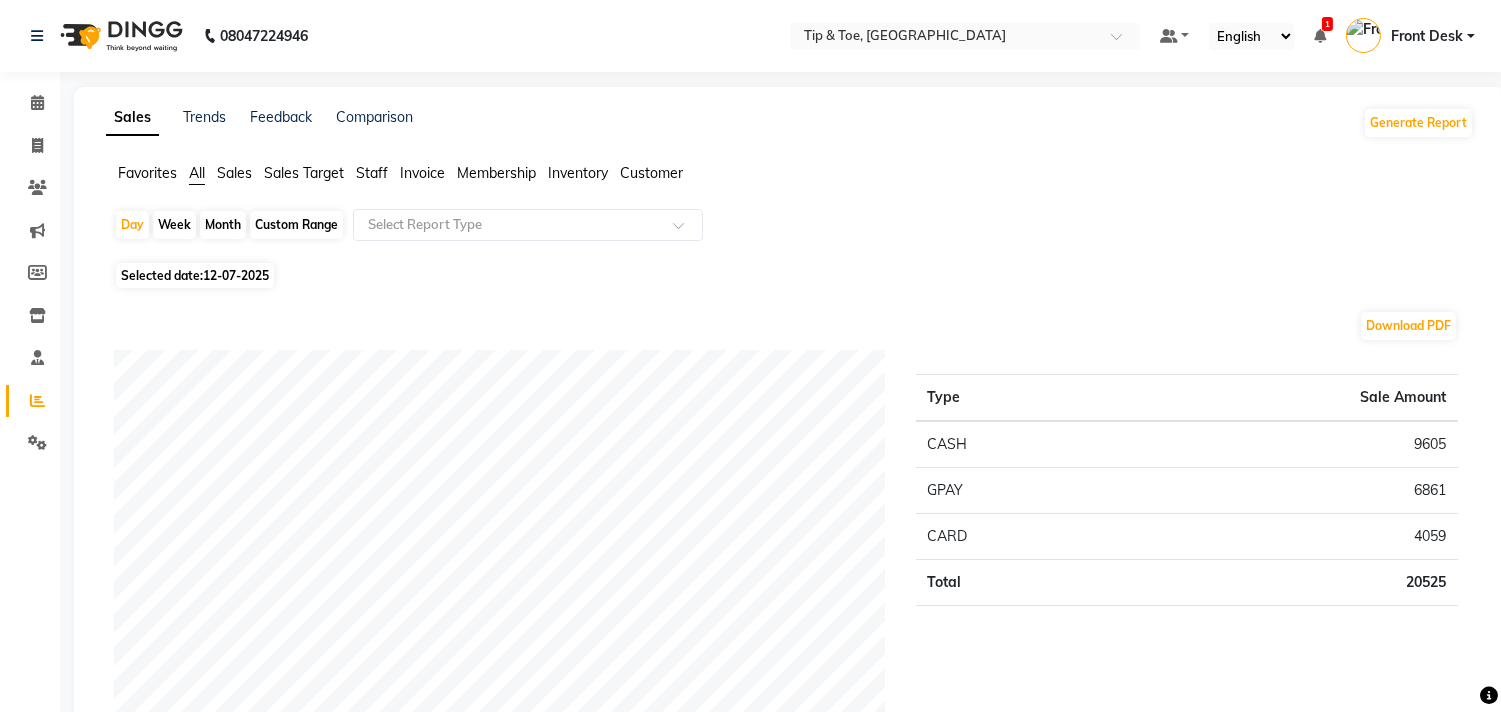 click on "Staff" 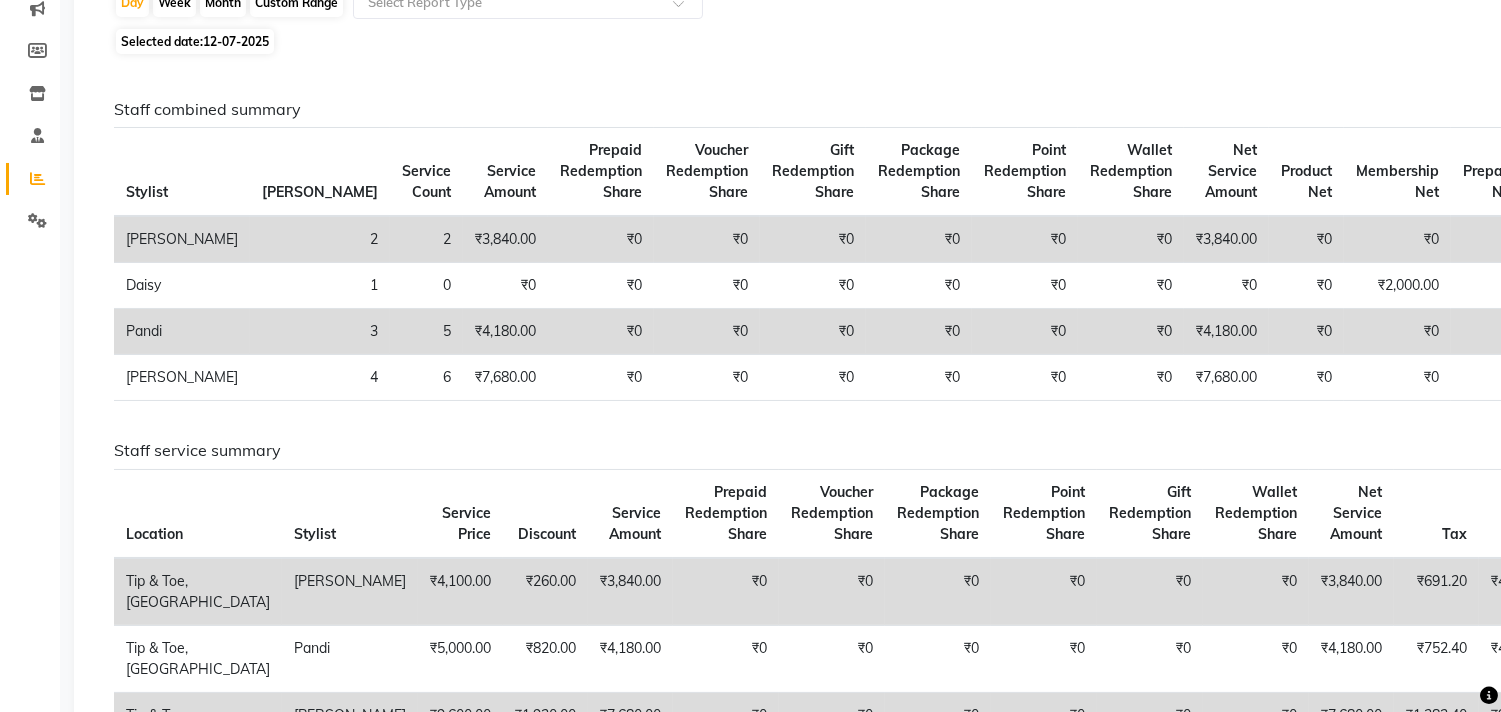 scroll, scrollTop: 0, scrollLeft: 0, axis: both 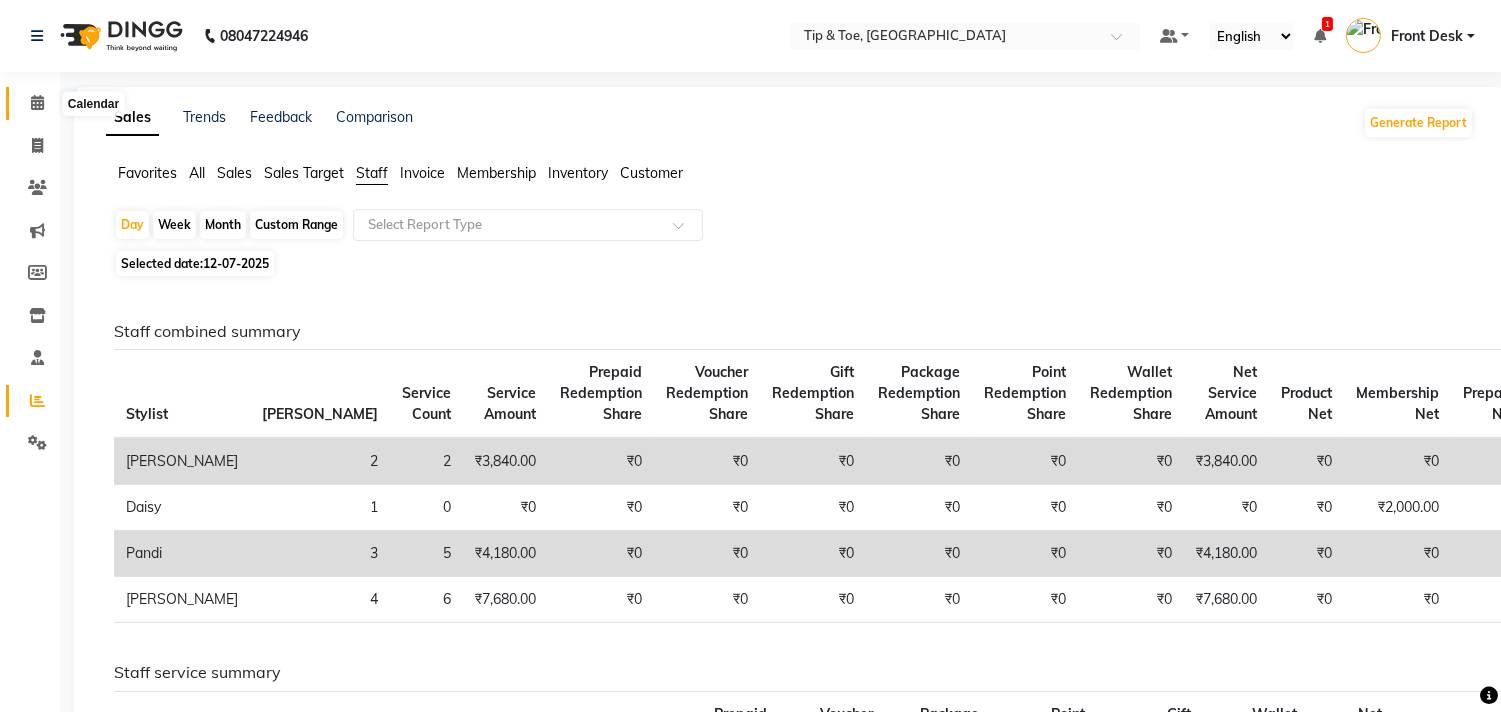 click 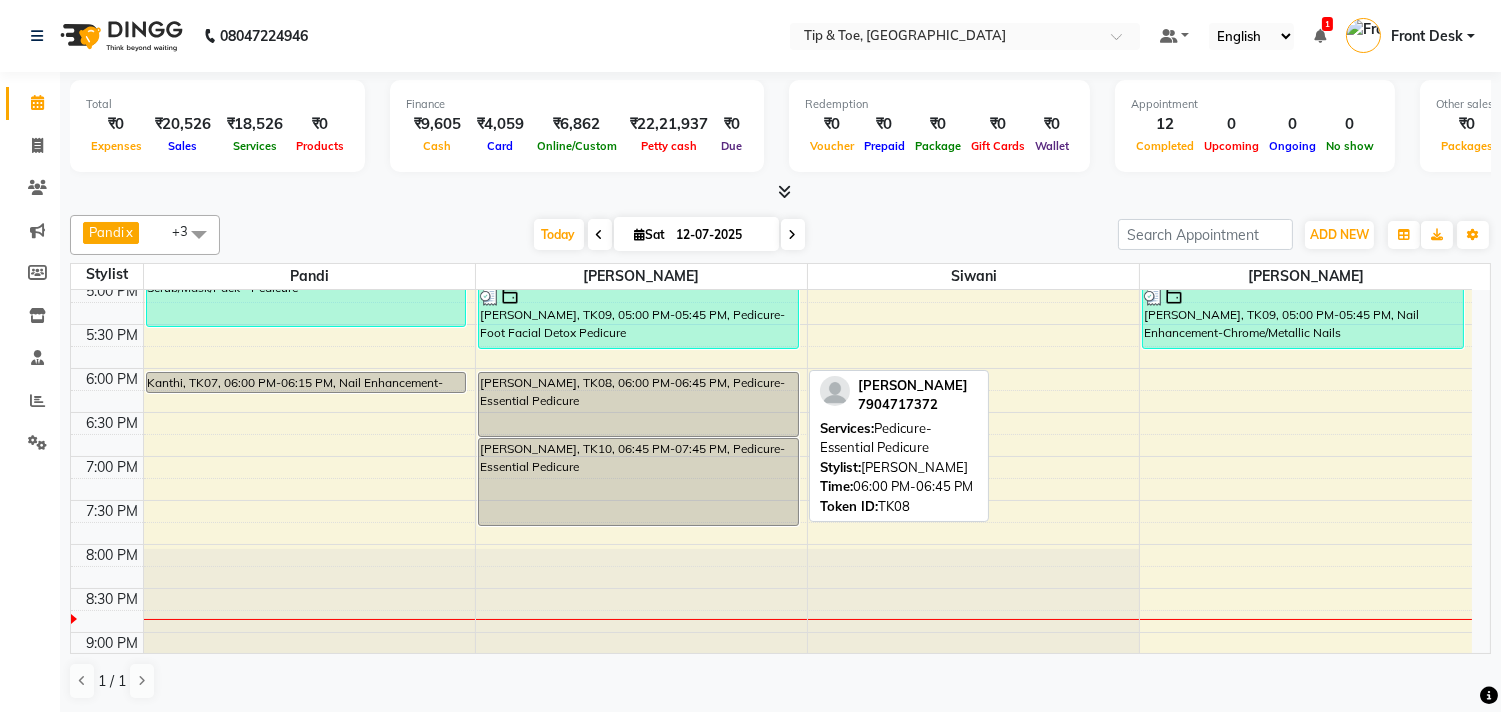 scroll, scrollTop: 666, scrollLeft: 0, axis: vertical 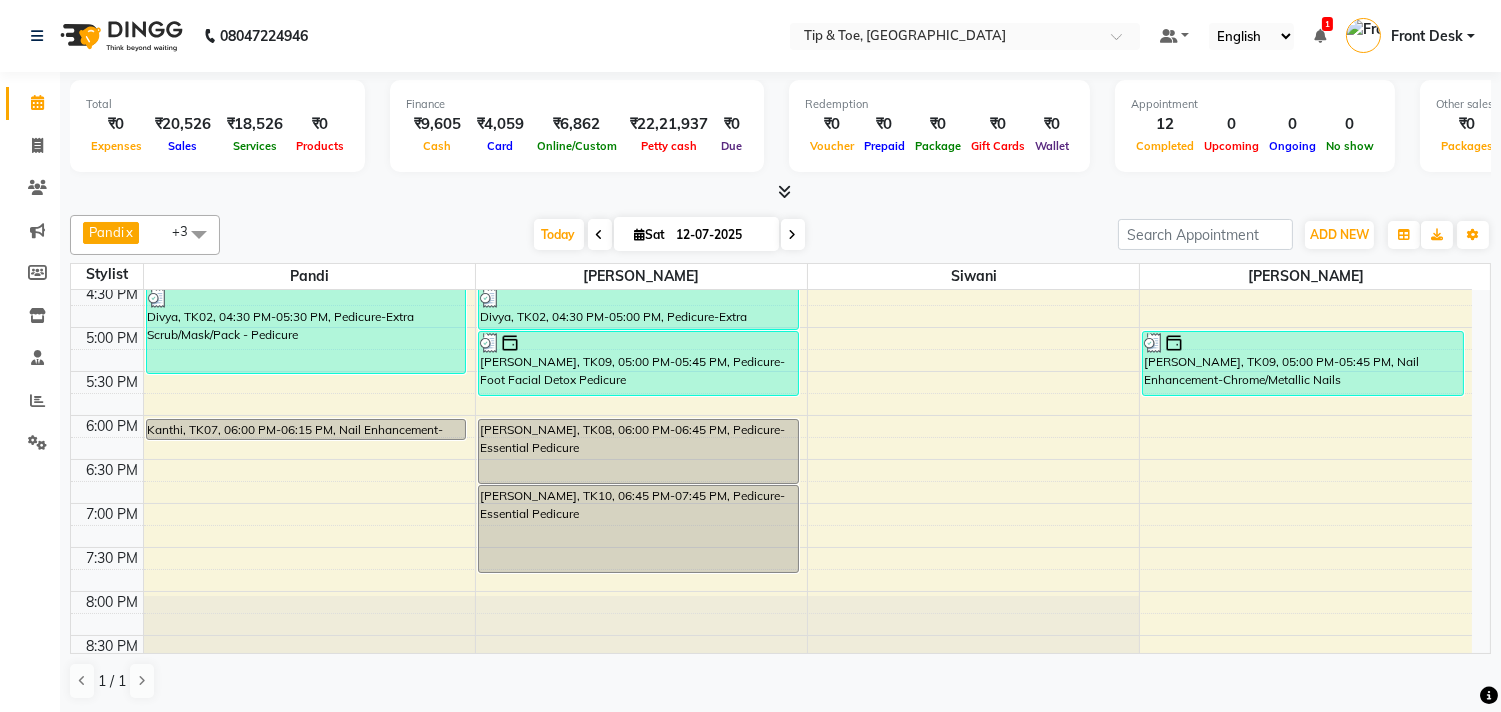click at bounding box center [793, 234] 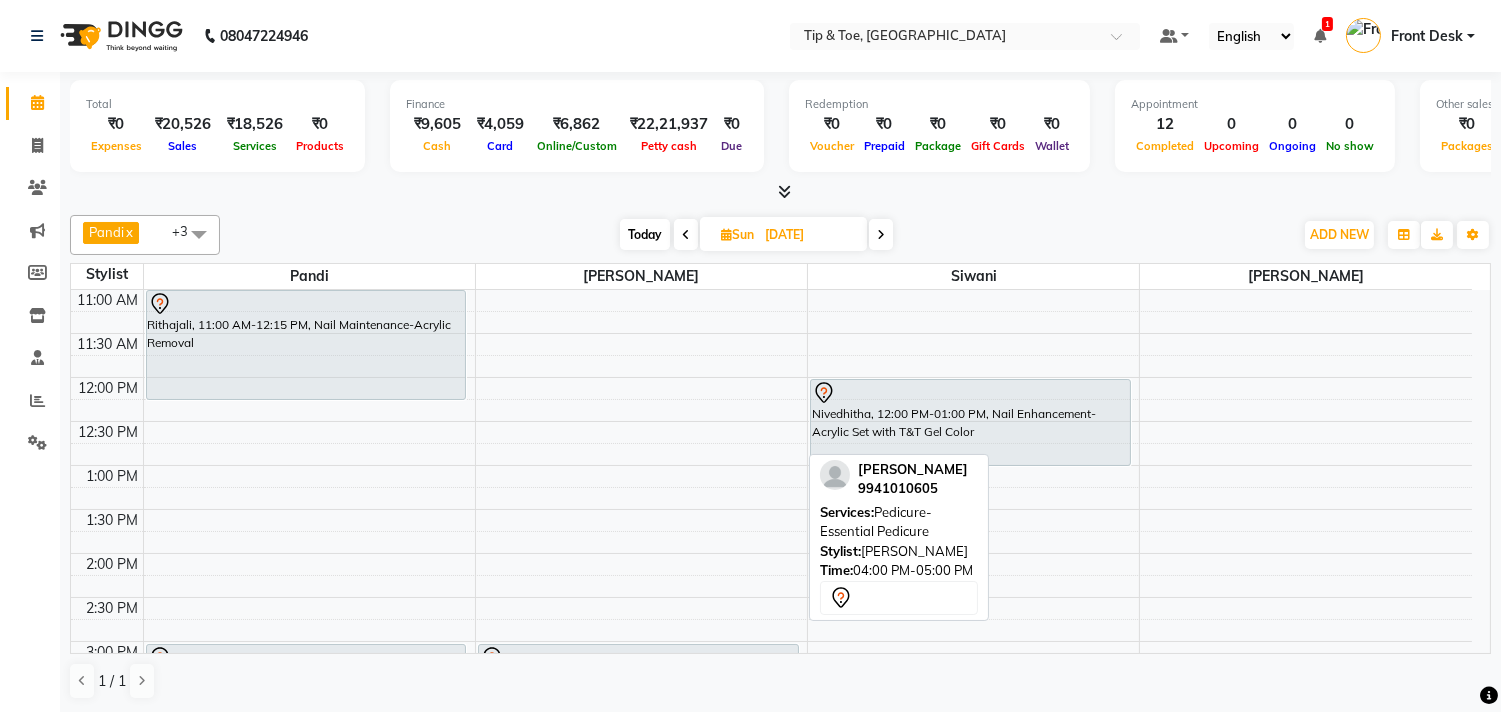scroll, scrollTop: 0, scrollLeft: 0, axis: both 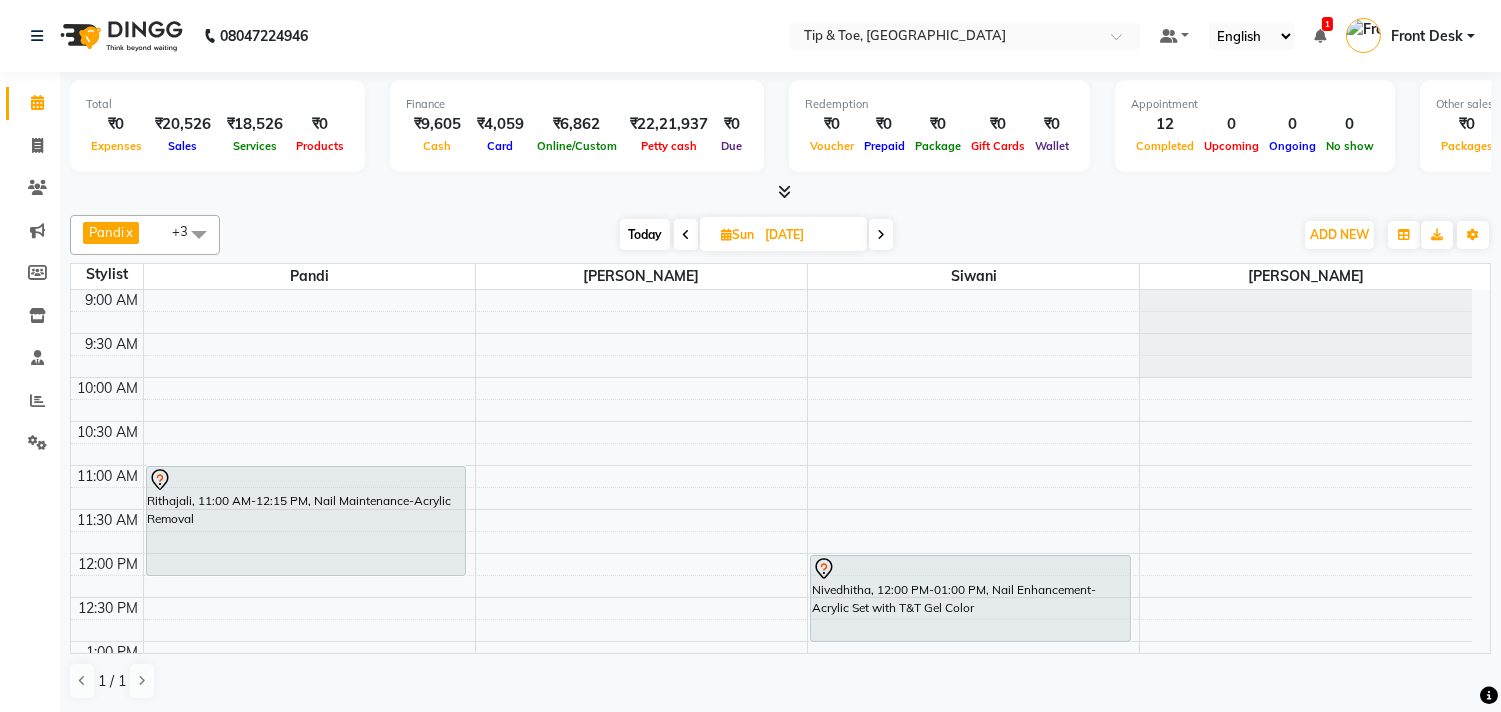 click on "Today" at bounding box center (645, 234) 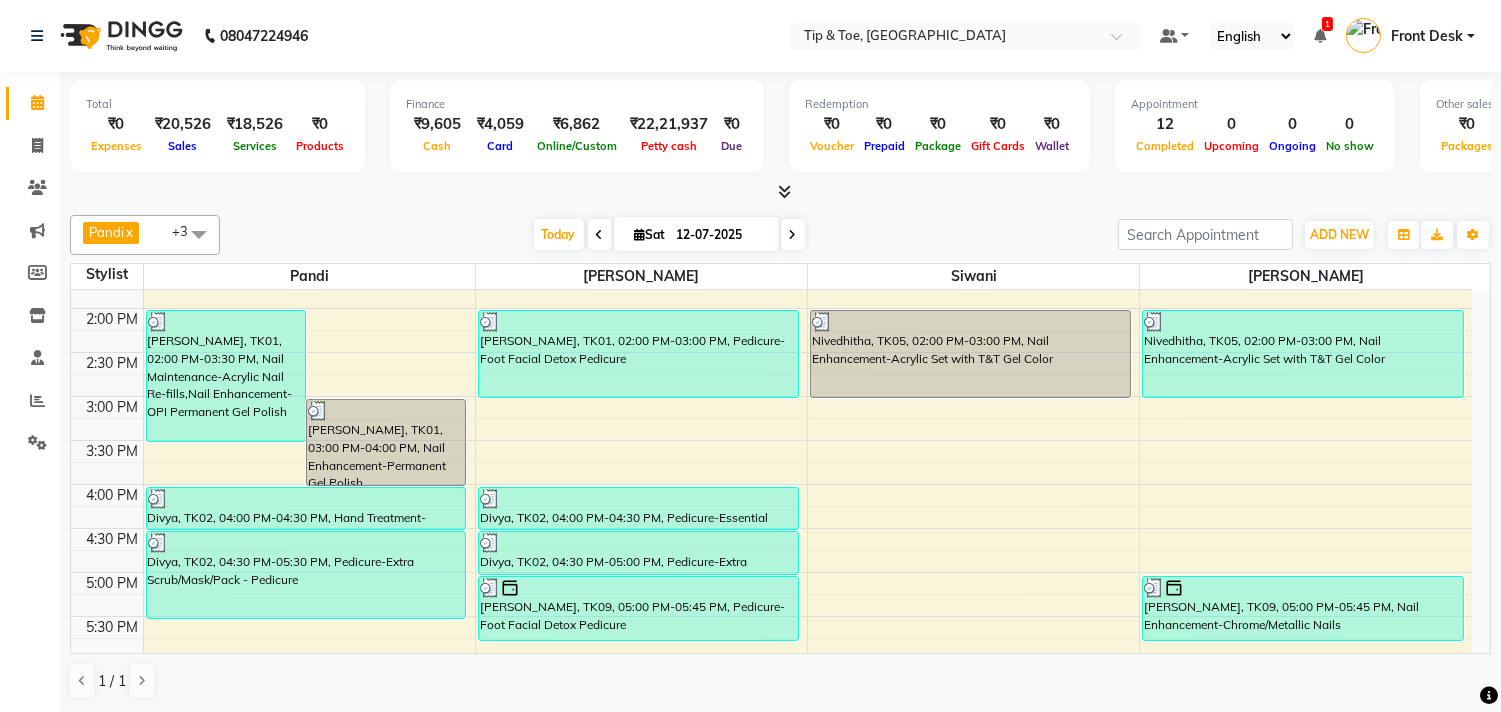 scroll, scrollTop: 317, scrollLeft: 0, axis: vertical 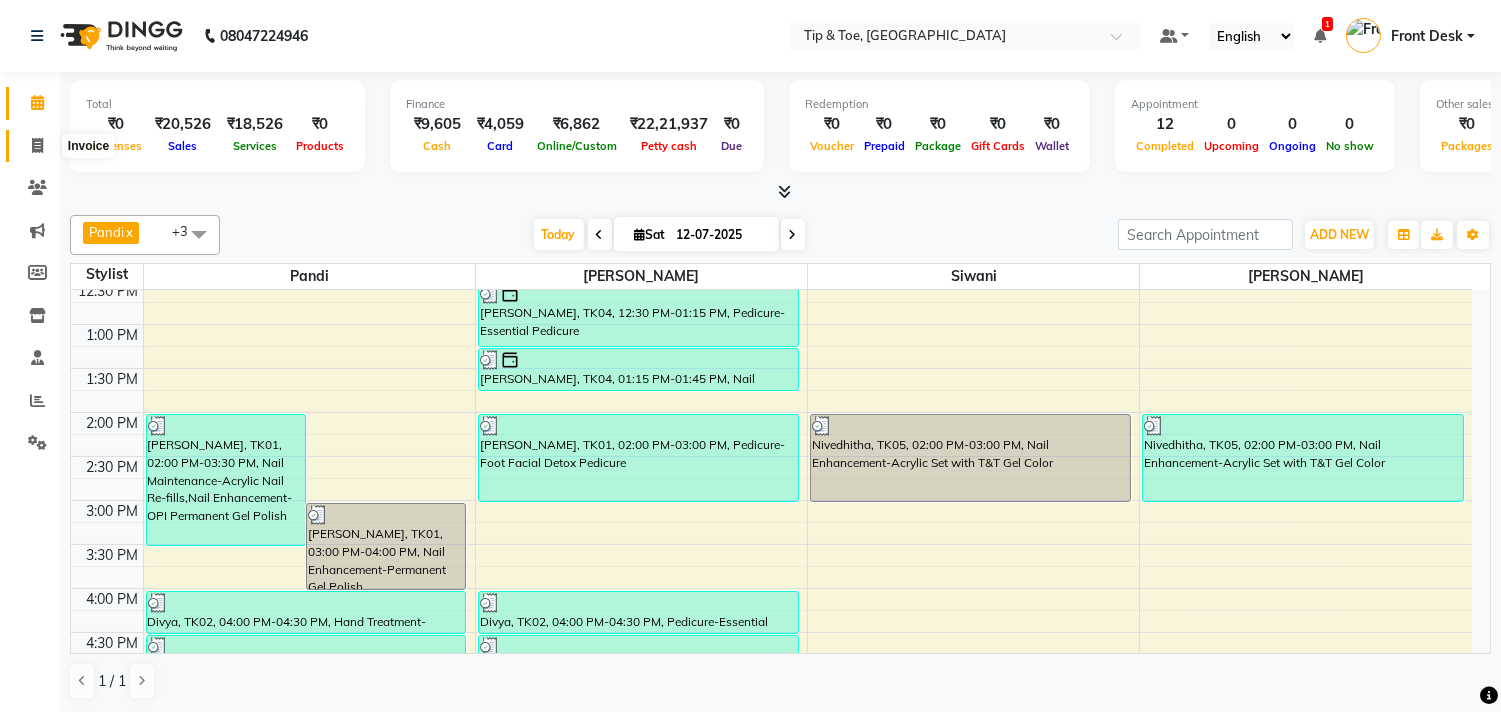 click 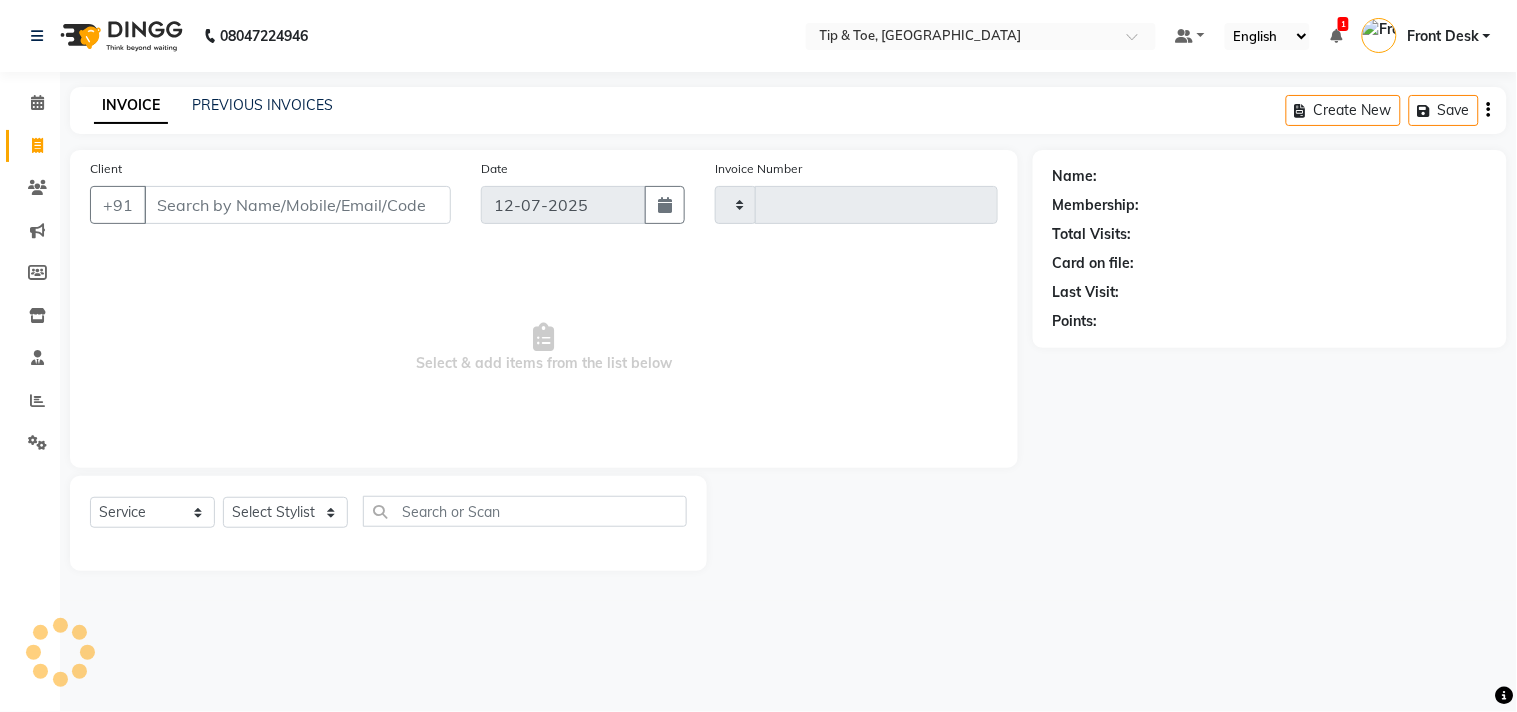 type on "0748" 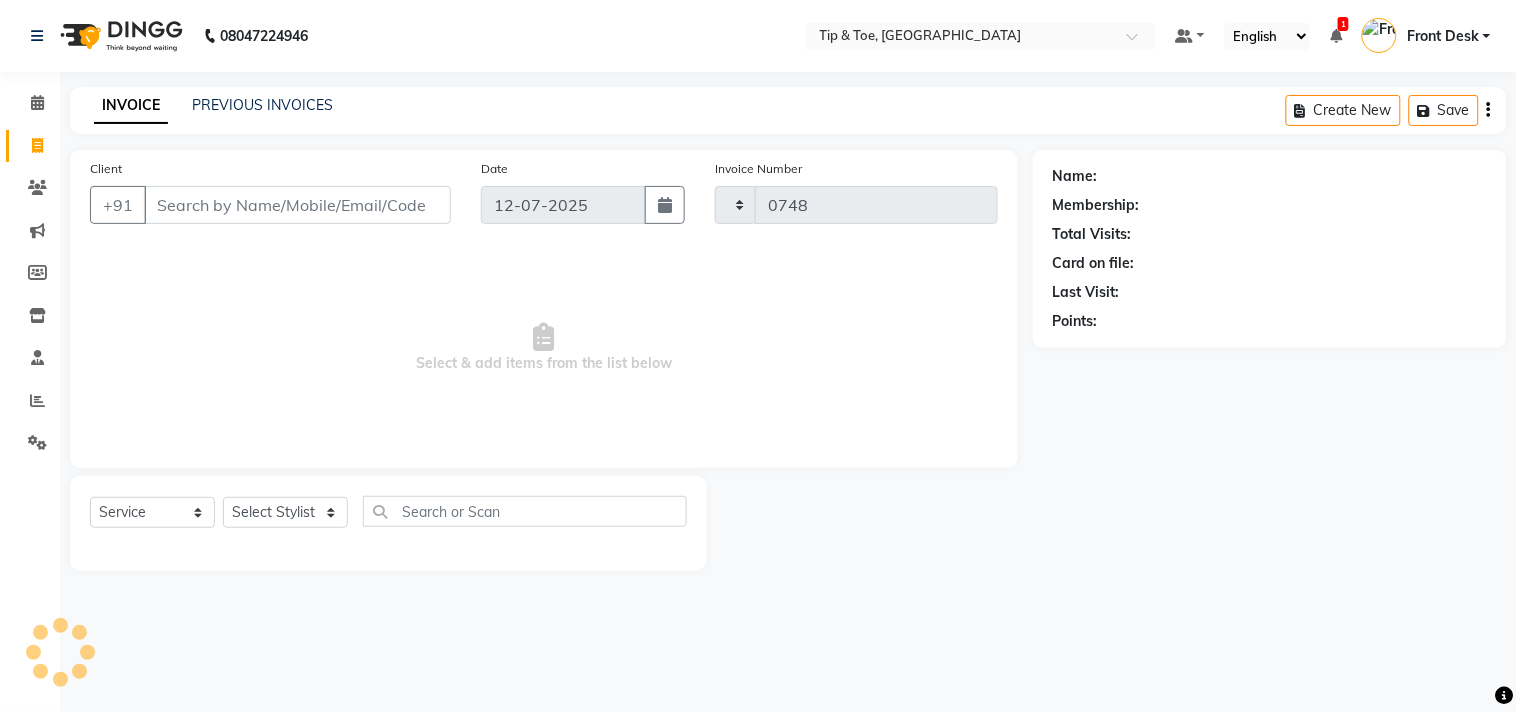 select on "5770" 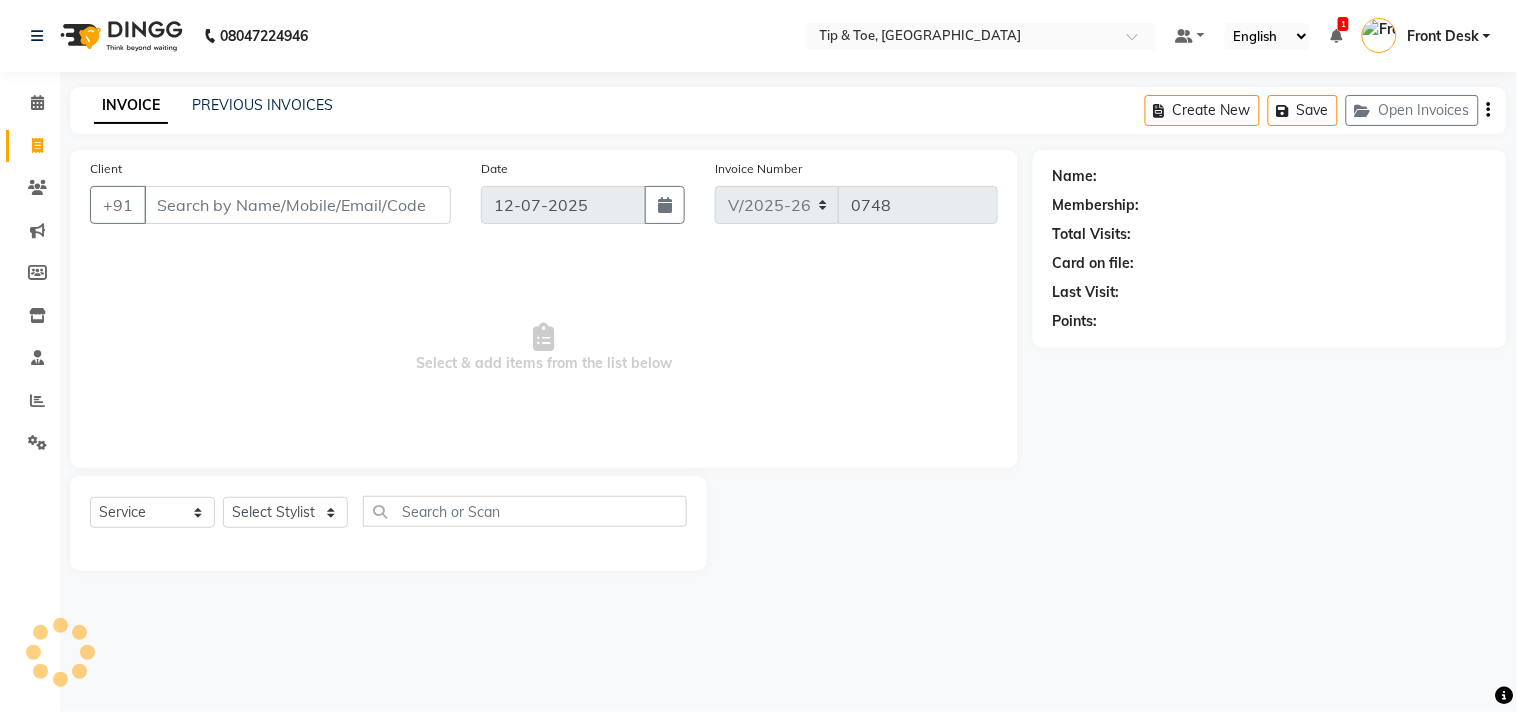 click on "INVOICE PREVIOUS INVOICES Create New   Save   Open Invoices" 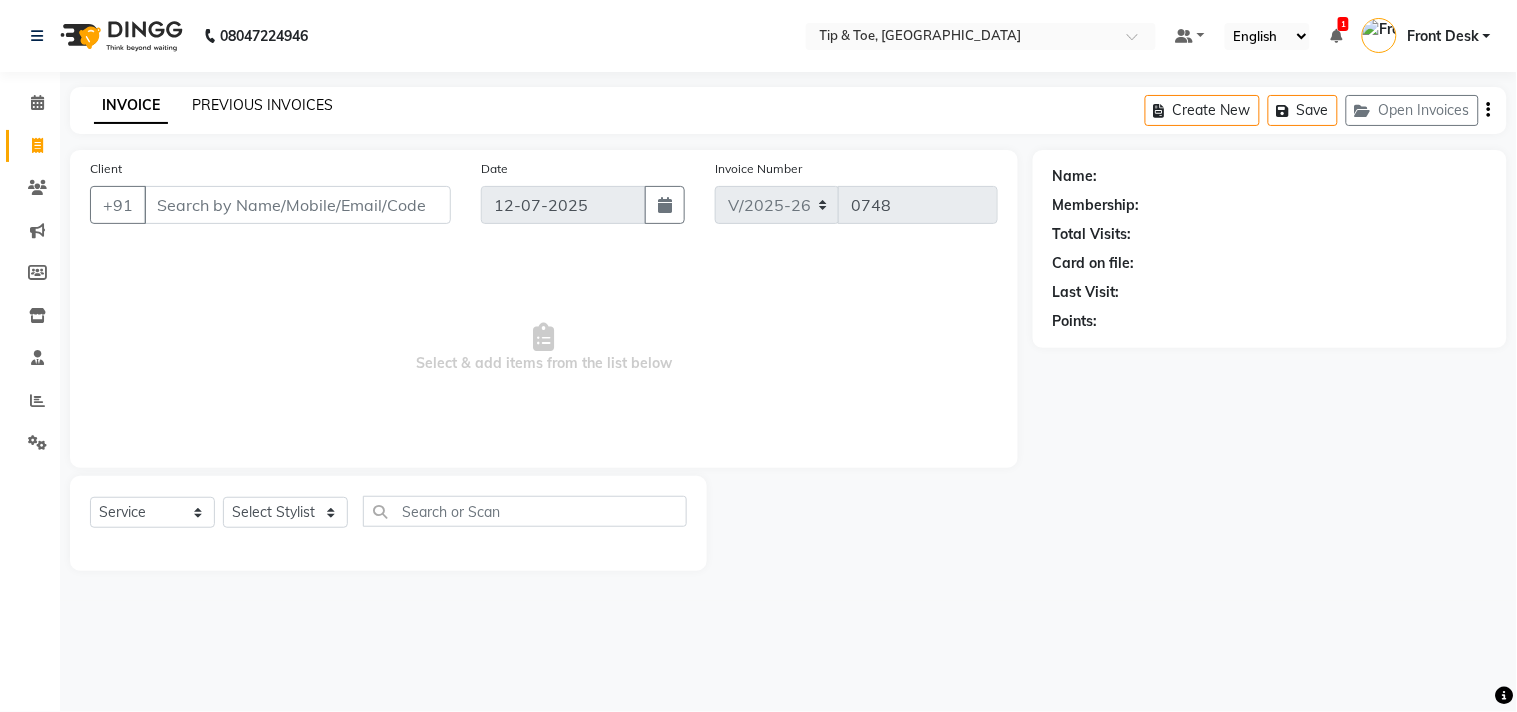 click on "PREVIOUS INVOICES" 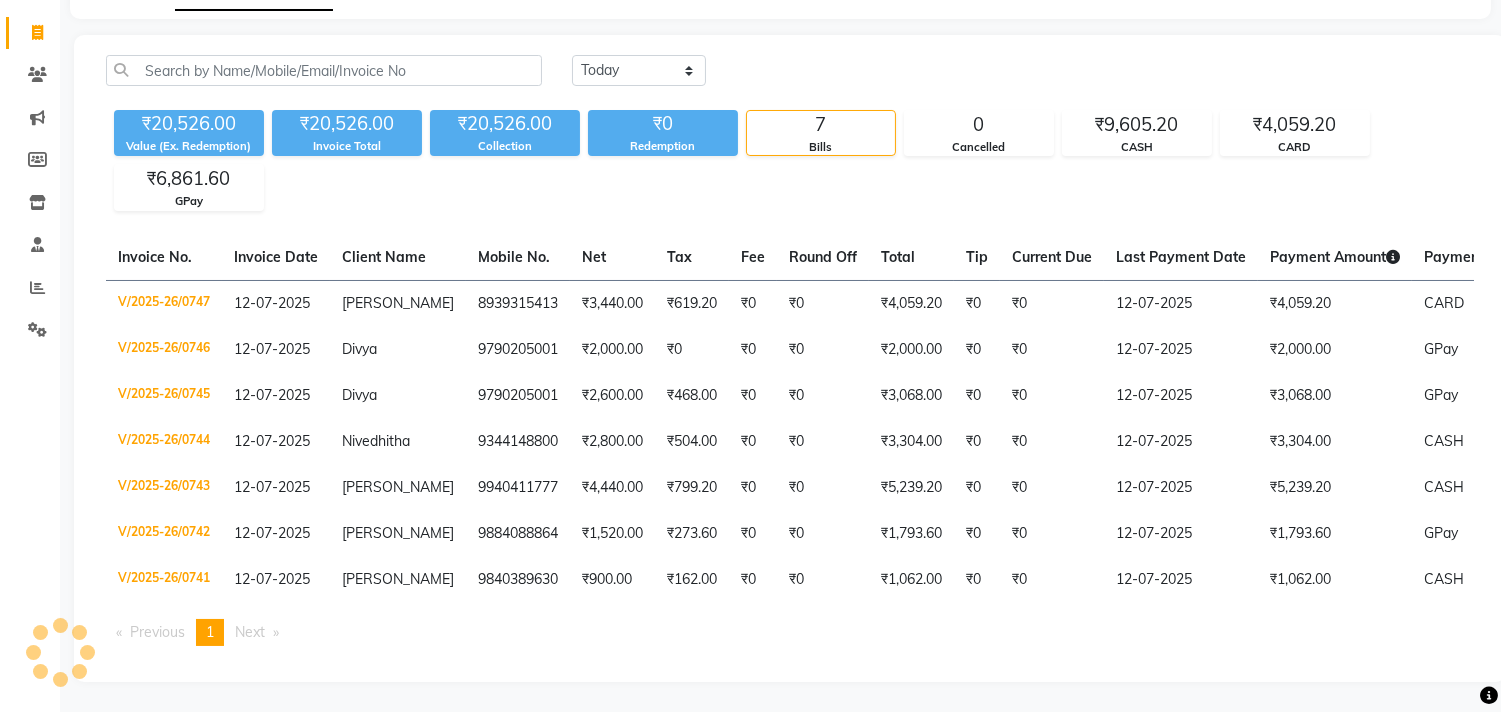 scroll, scrollTop: 0, scrollLeft: 0, axis: both 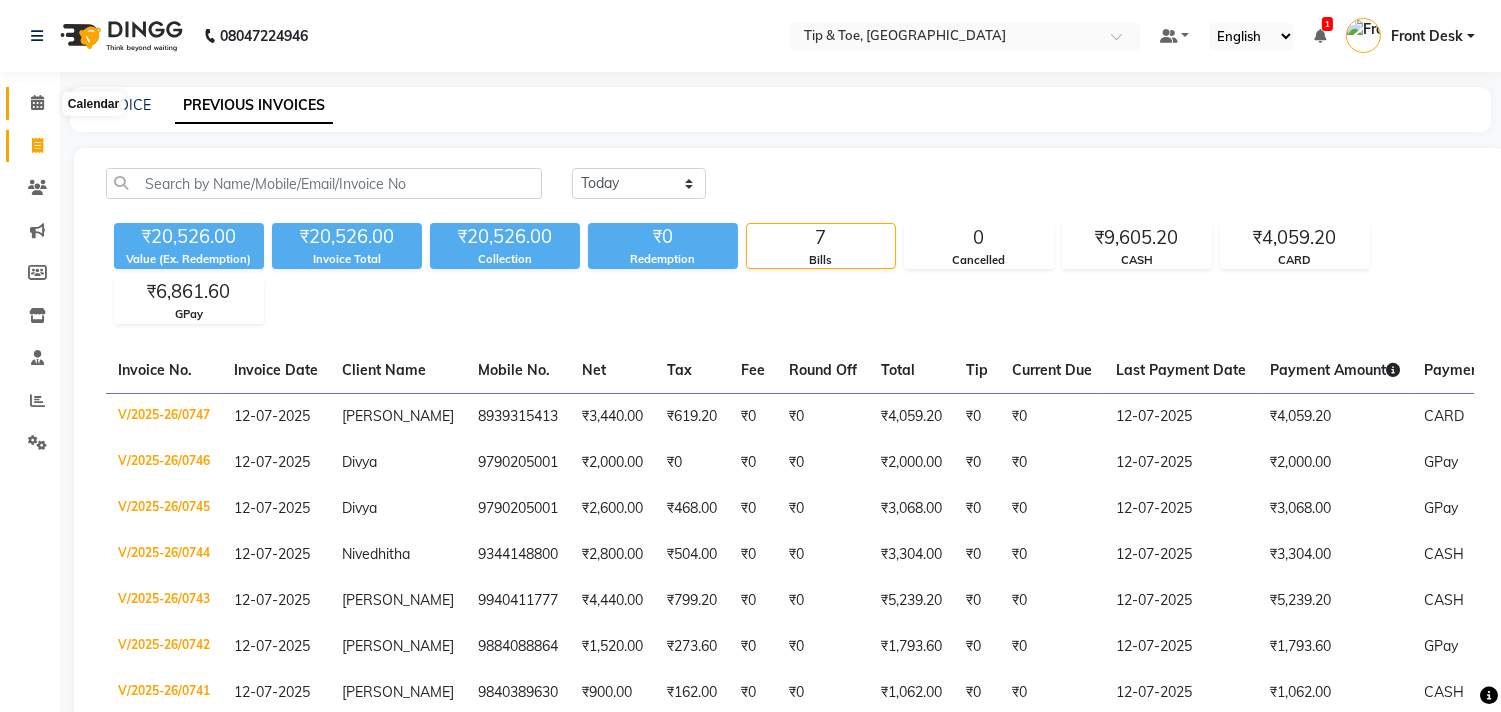 click 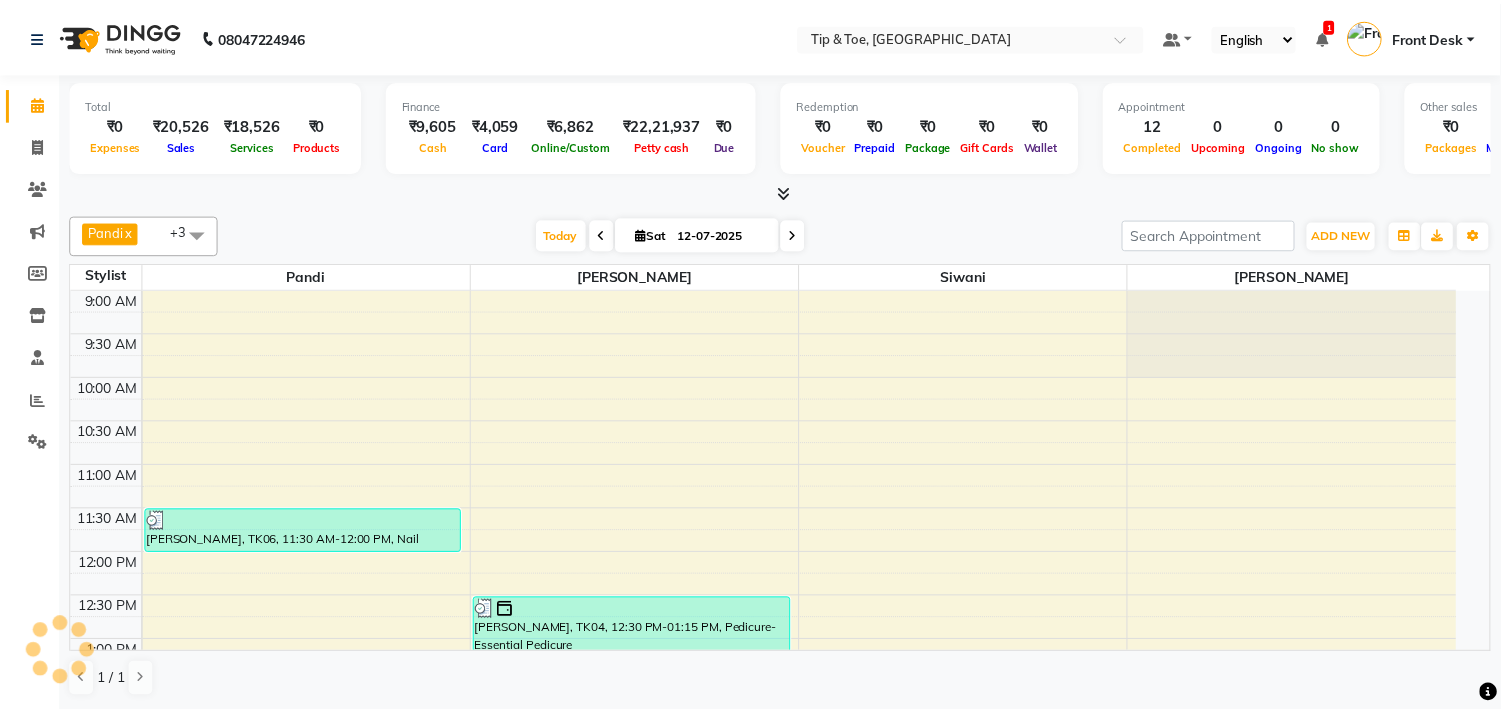 scroll, scrollTop: 0, scrollLeft: 0, axis: both 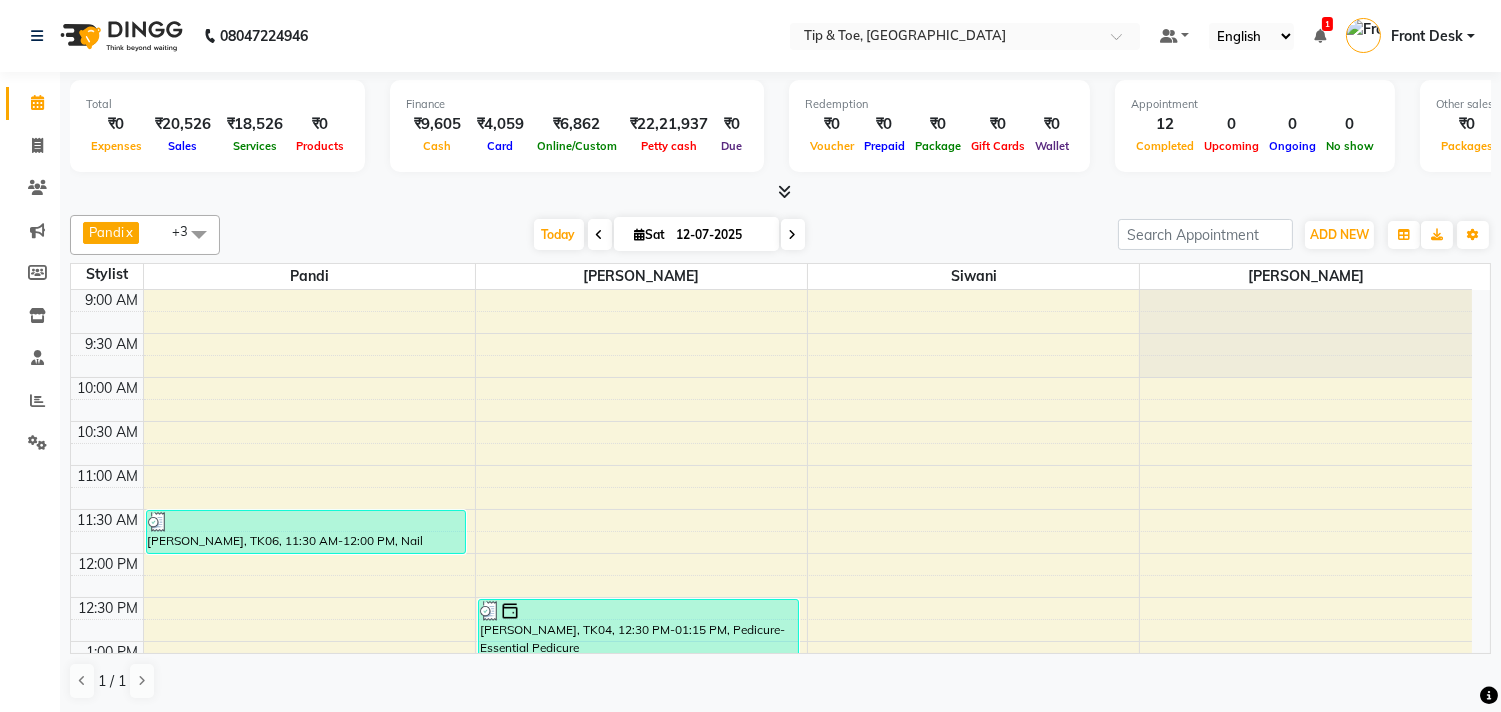 click at bounding box center (793, 234) 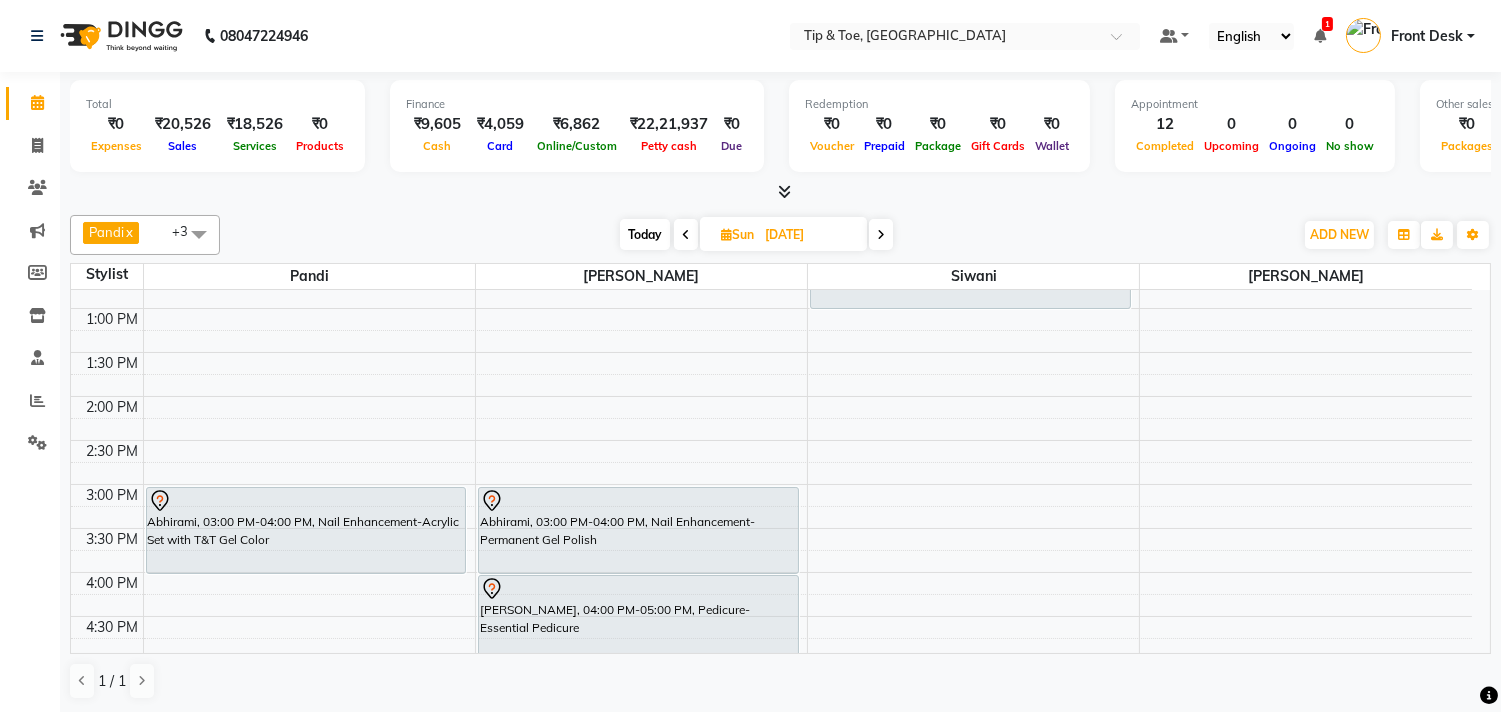scroll, scrollTop: 444, scrollLeft: 0, axis: vertical 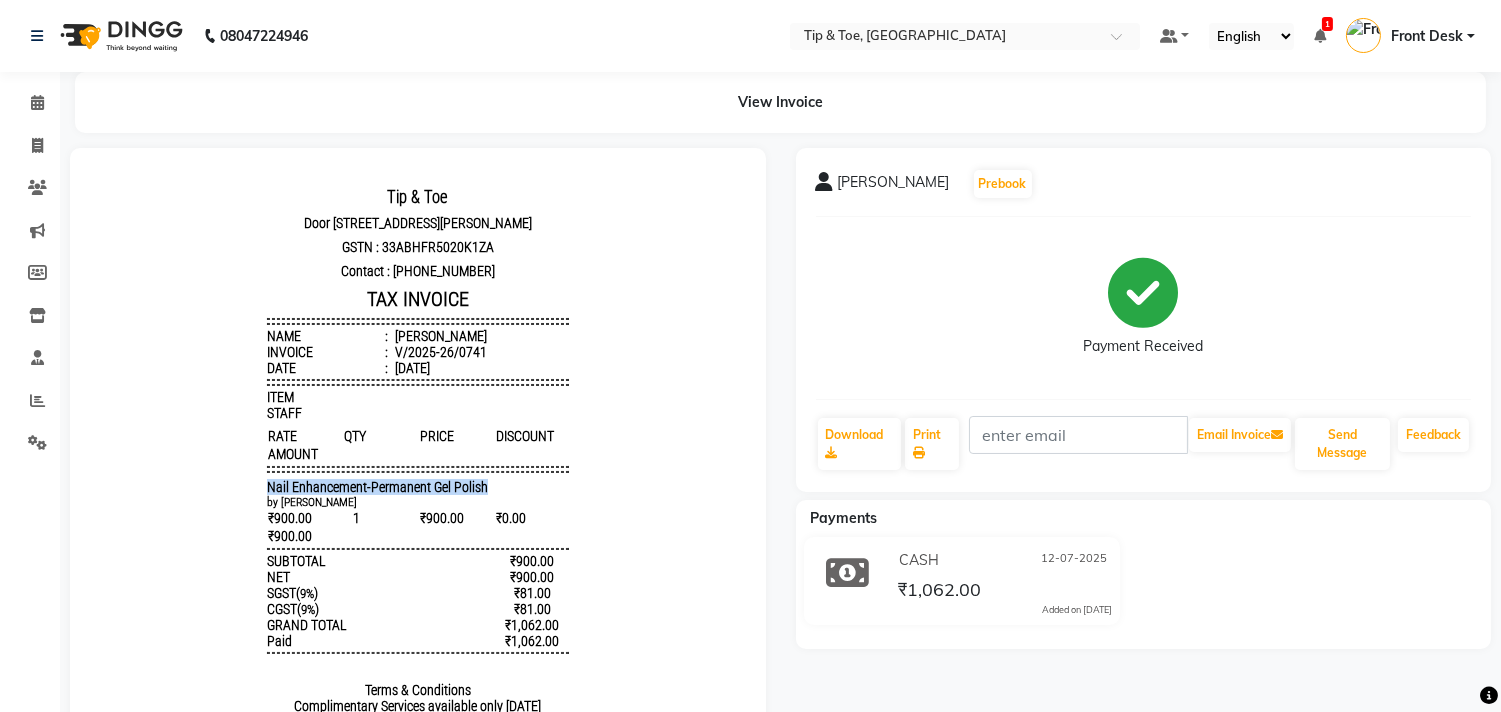 drag, startPoint x: 233, startPoint y: 501, endPoint x: 613, endPoint y: 492, distance: 380.10657 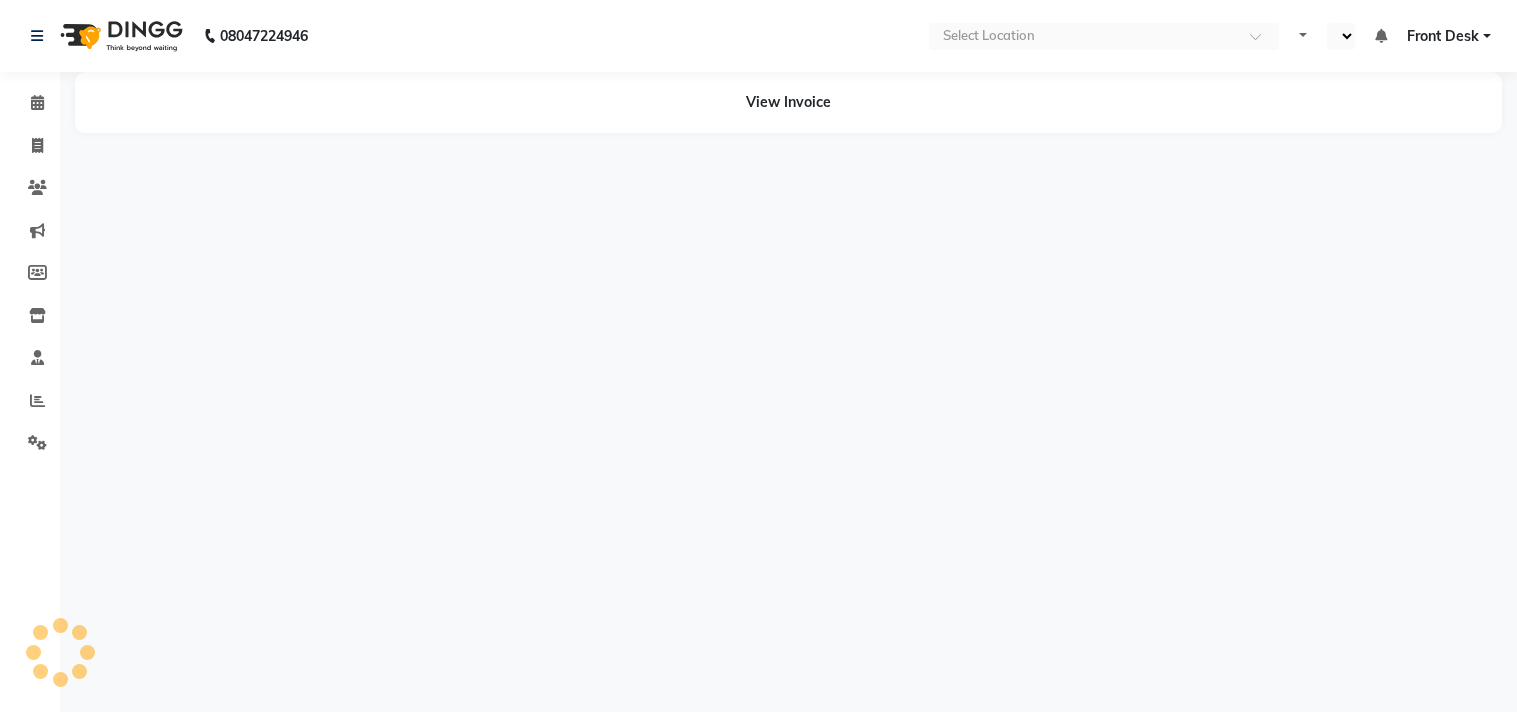 select on "en" 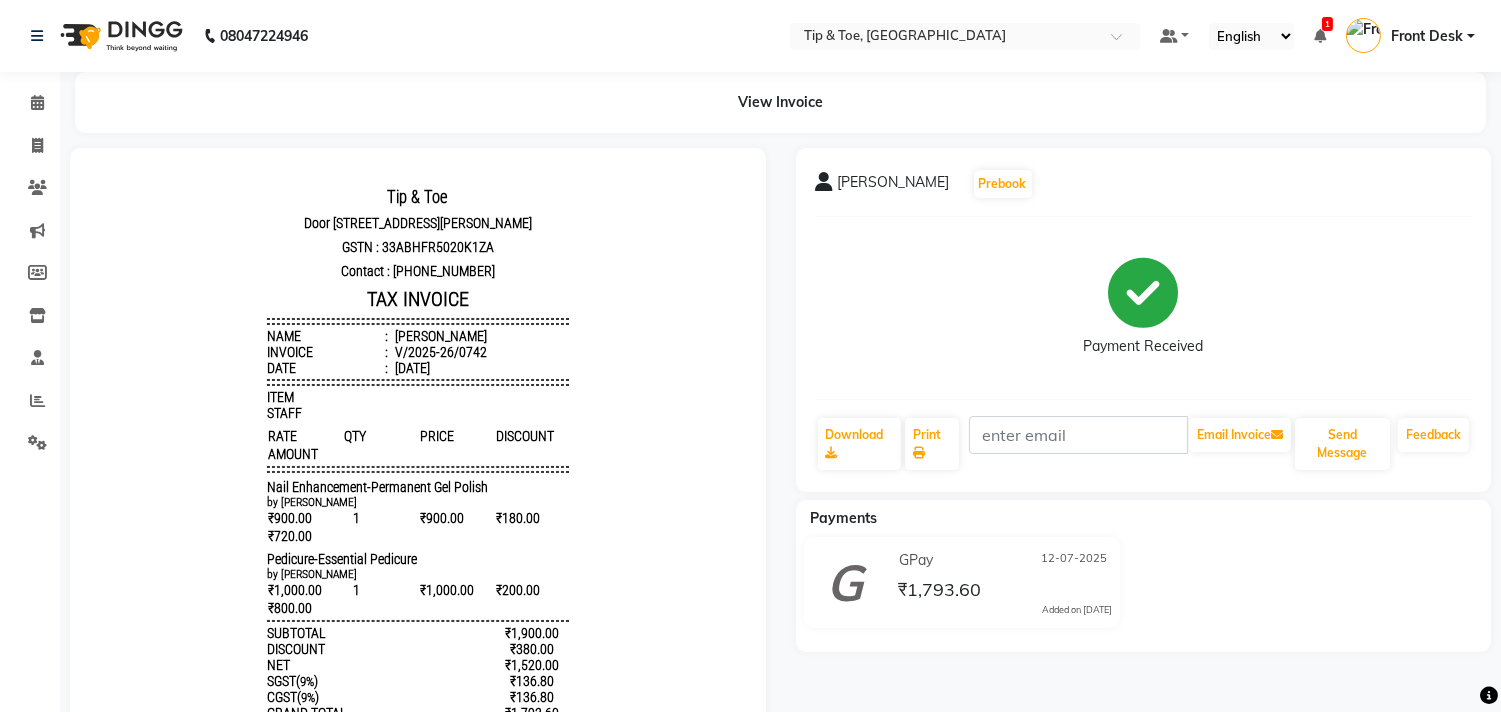 scroll, scrollTop: 0, scrollLeft: 0, axis: both 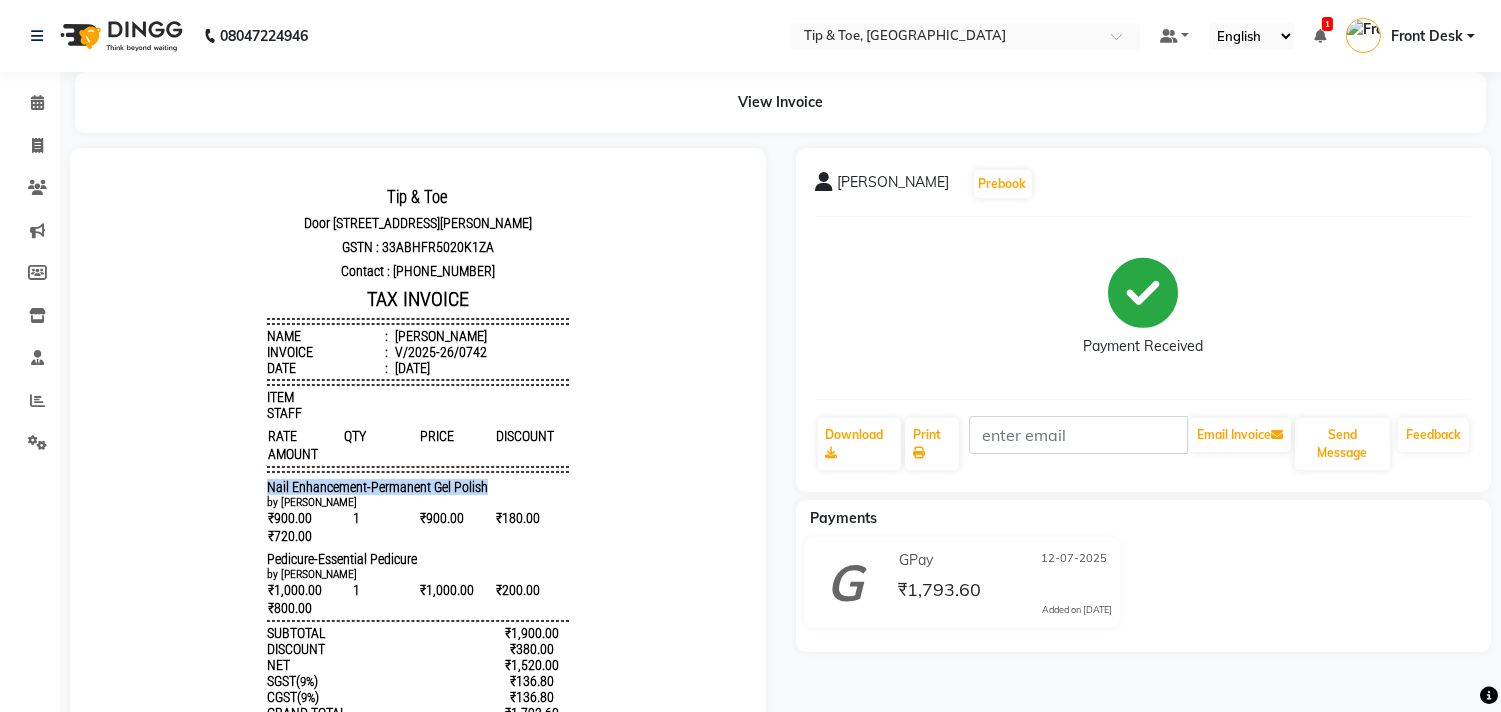 drag, startPoint x: 225, startPoint y: 481, endPoint x: 502, endPoint y: 490, distance: 277.14618 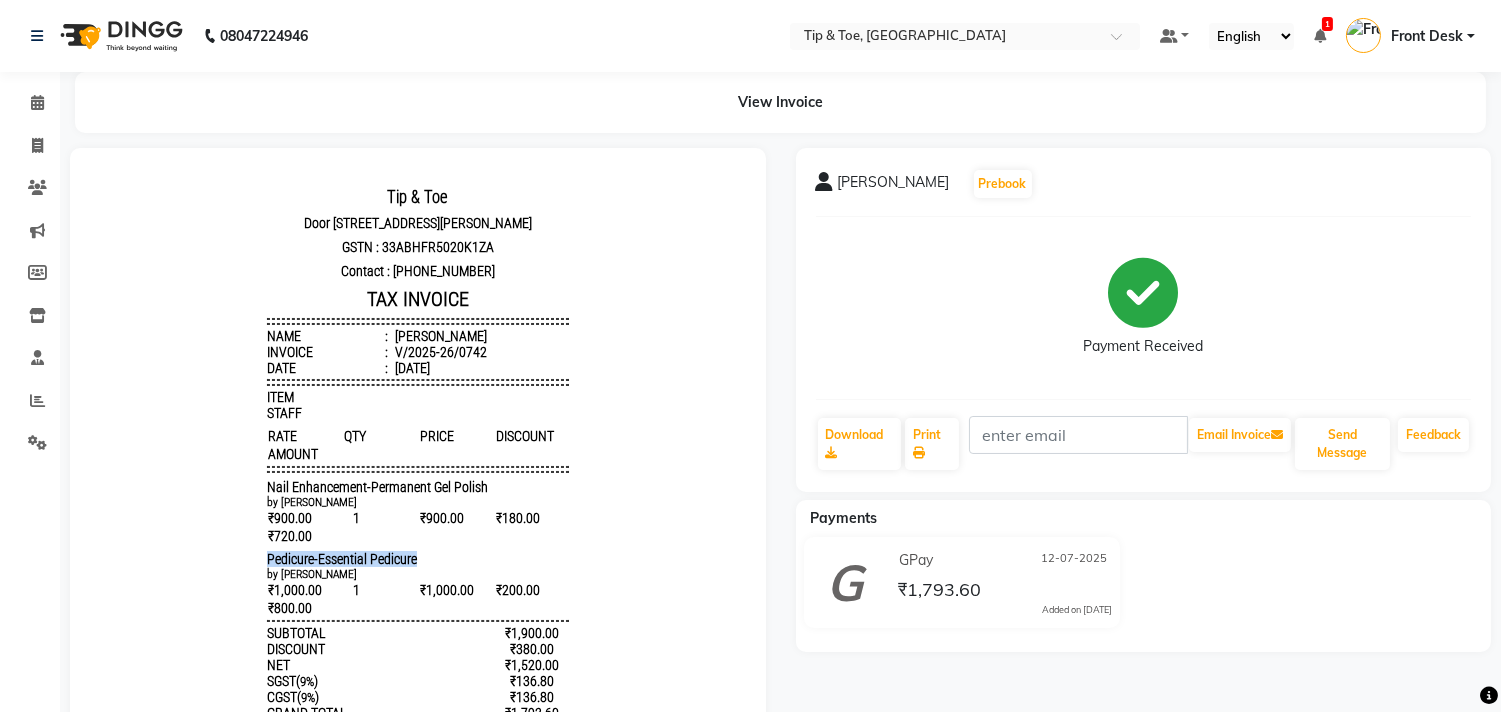 drag, startPoint x: 233, startPoint y: 573, endPoint x: 525, endPoint y: 565, distance: 292.10956 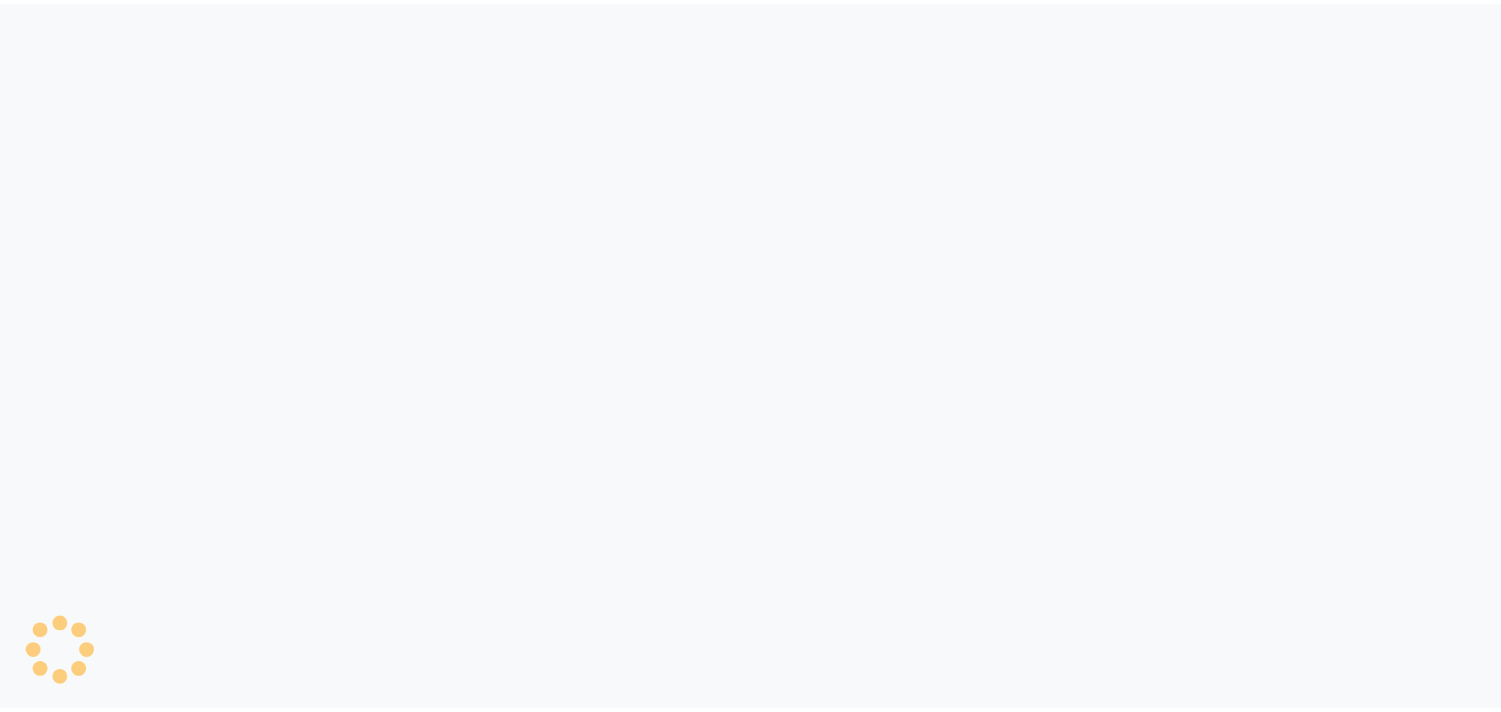 scroll, scrollTop: 0, scrollLeft: 0, axis: both 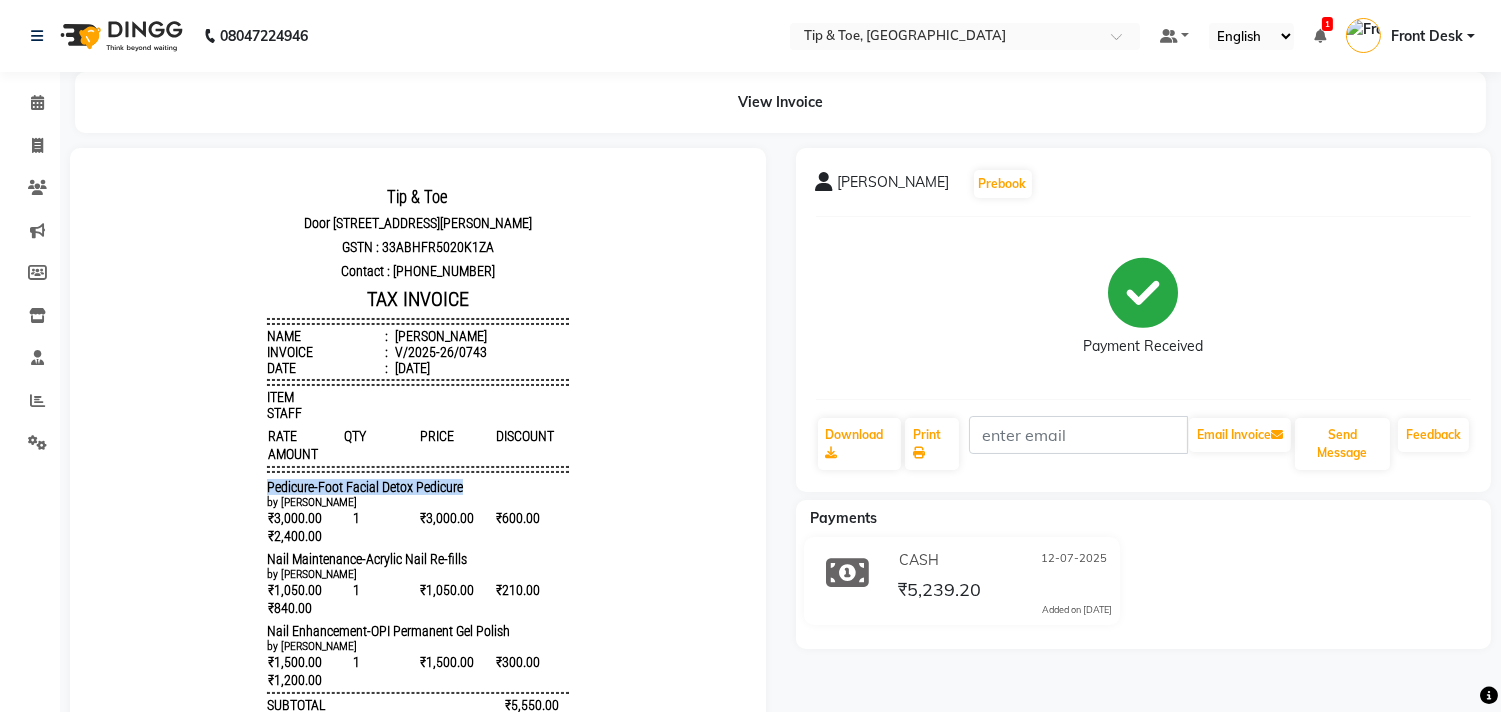 drag, startPoint x: 244, startPoint y: 479, endPoint x: 486, endPoint y: 493, distance: 242.40462 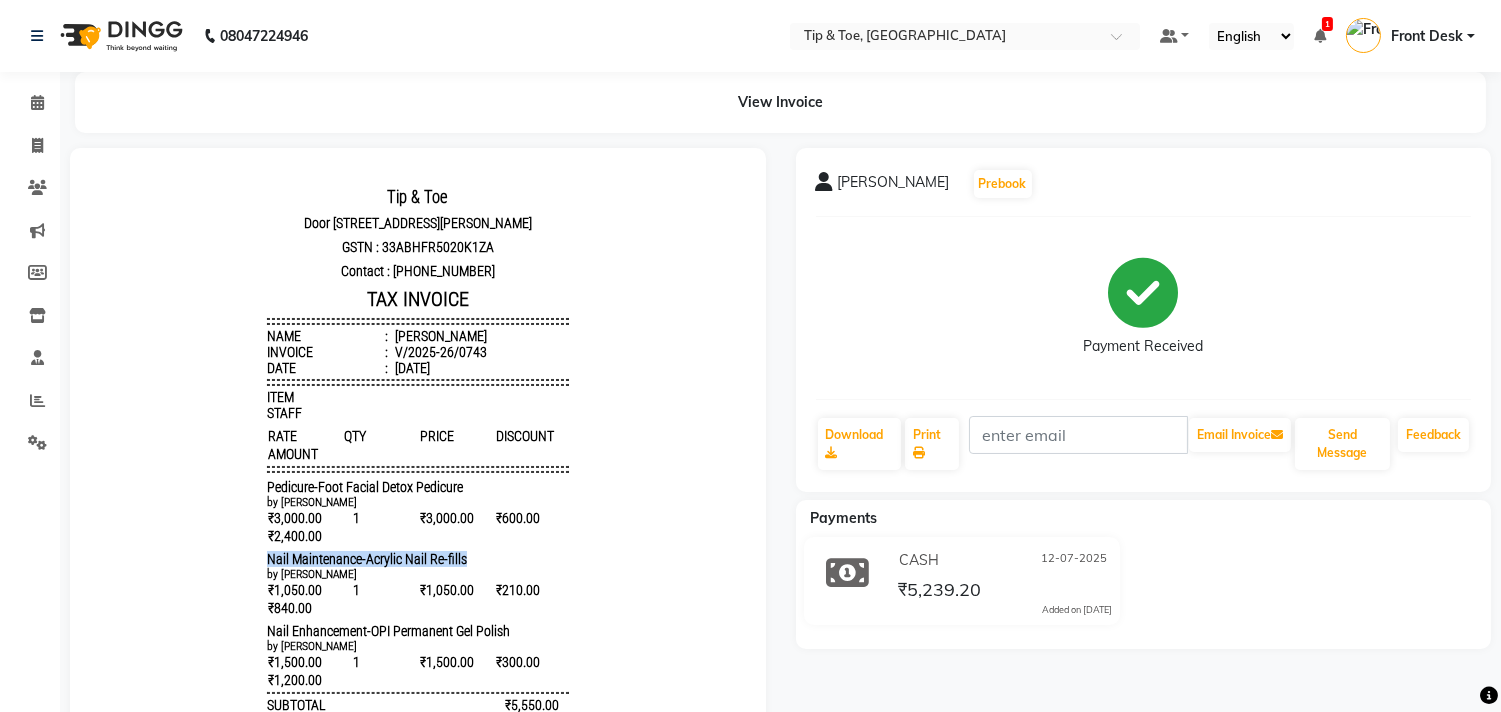 drag, startPoint x: 228, startPoint y: 566, endPoint x: 480, endPoint y: 566, distance: 252 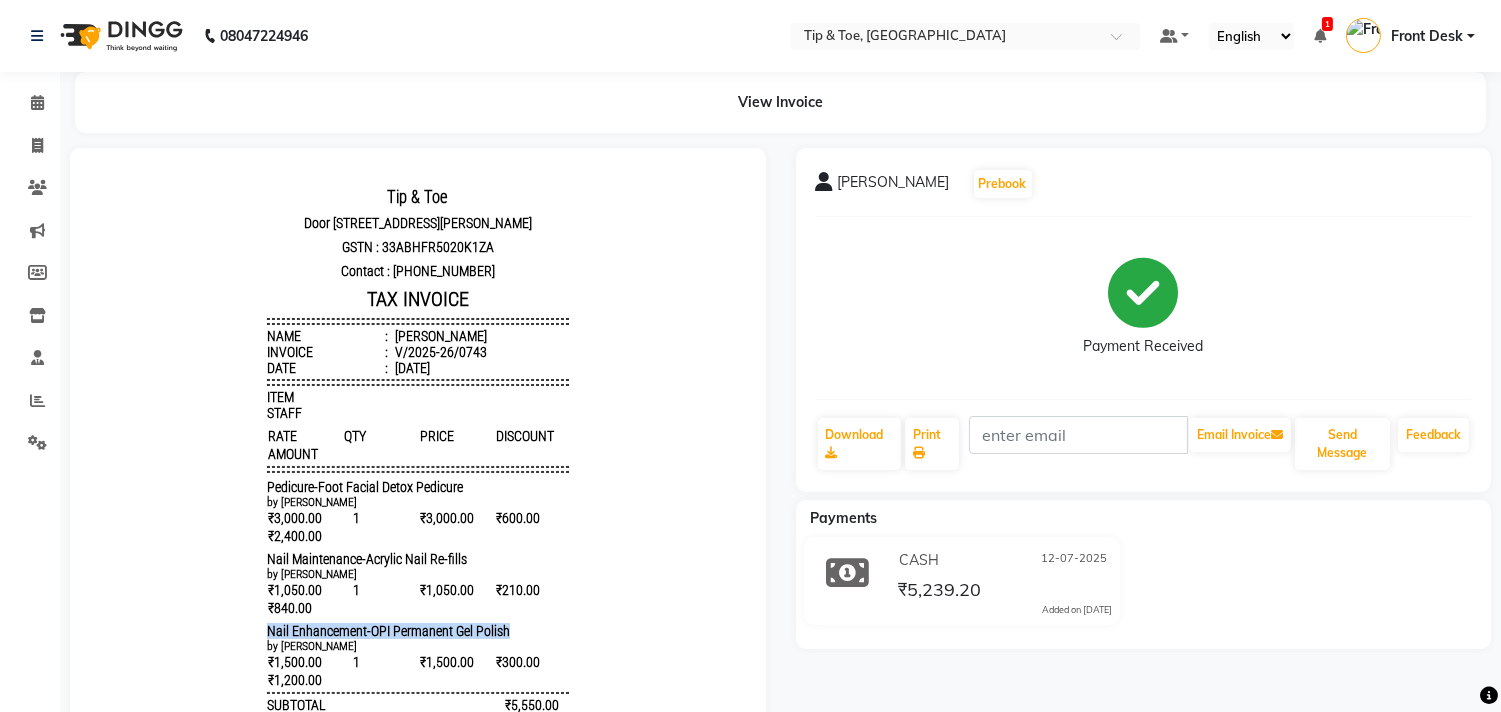 drag, startPoint x: 242, startPoint y: 642, endPoint x: 533, endPoint y: 644, distance: 291.00687 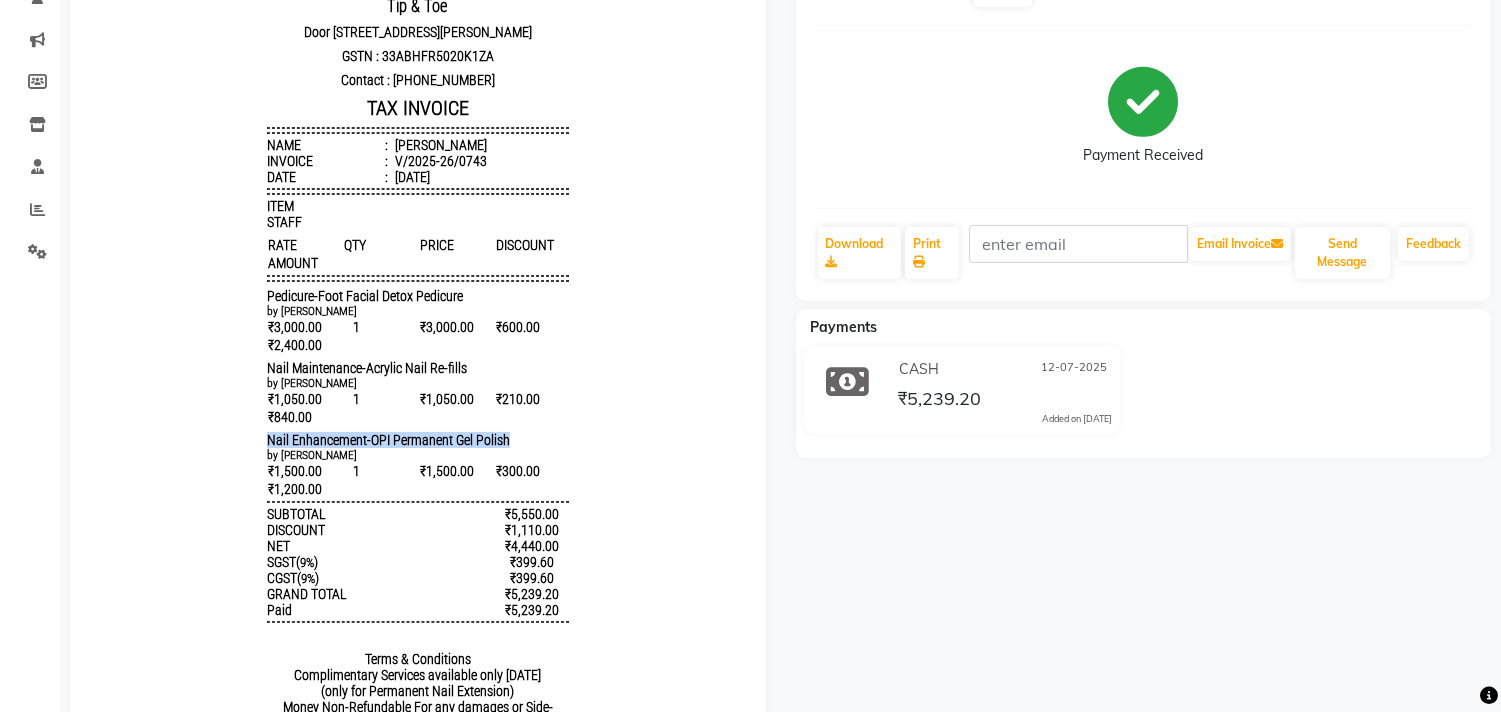 scroll, scrollTop: 222, scrollLeft: 0, axis: vertical 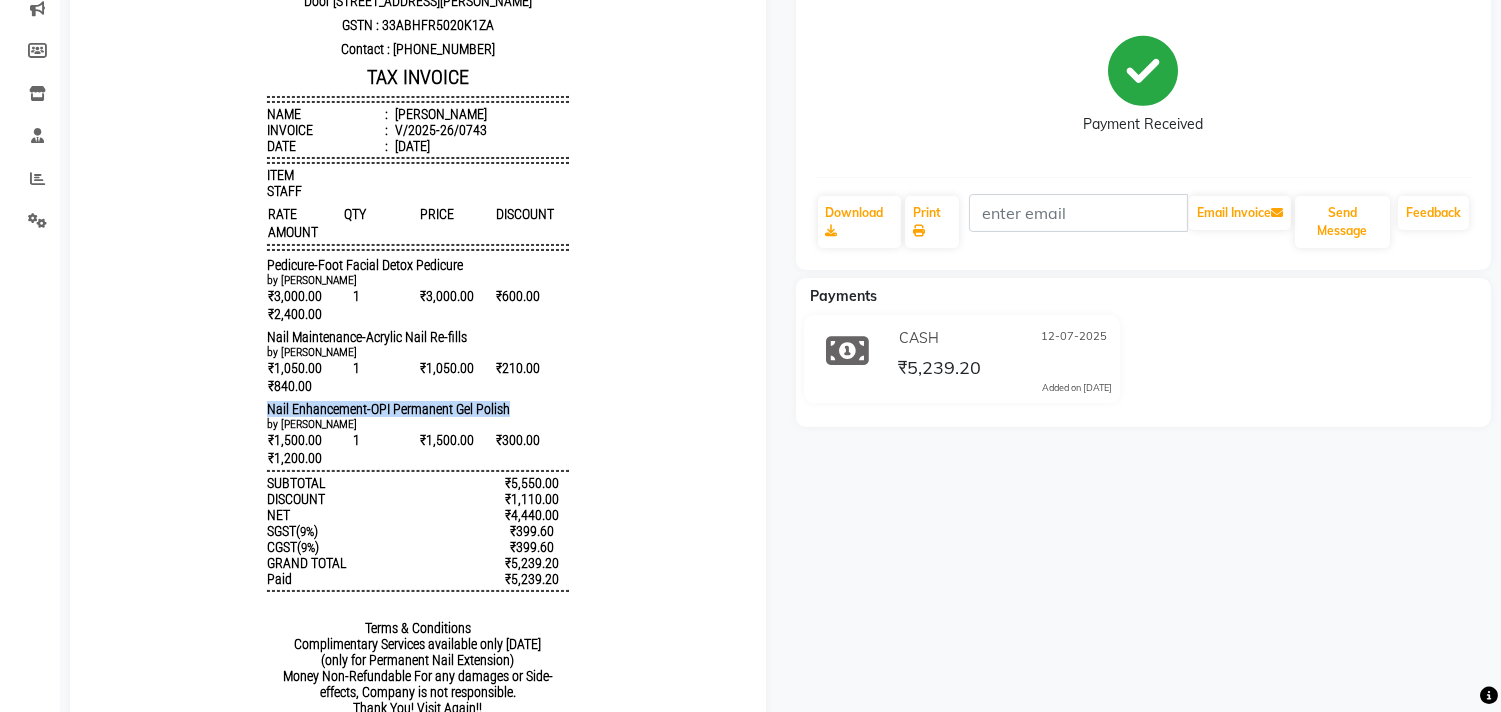 click on "Tip & Toe
Door no I 26, plot no 364 Chandrika arcade, 1st main road,Annanagar east,Chennai
GSTN :
33ABHFR5020K1ZA
Contact : 7845963857
TAX INVOICE
Name  :
lekha
Invoice  :
V/2025-26/0743
Date  :
July 12, 2025
ITEM
STAFF
RATE
QTY PRICE 1" at bounding box center [418, 353] 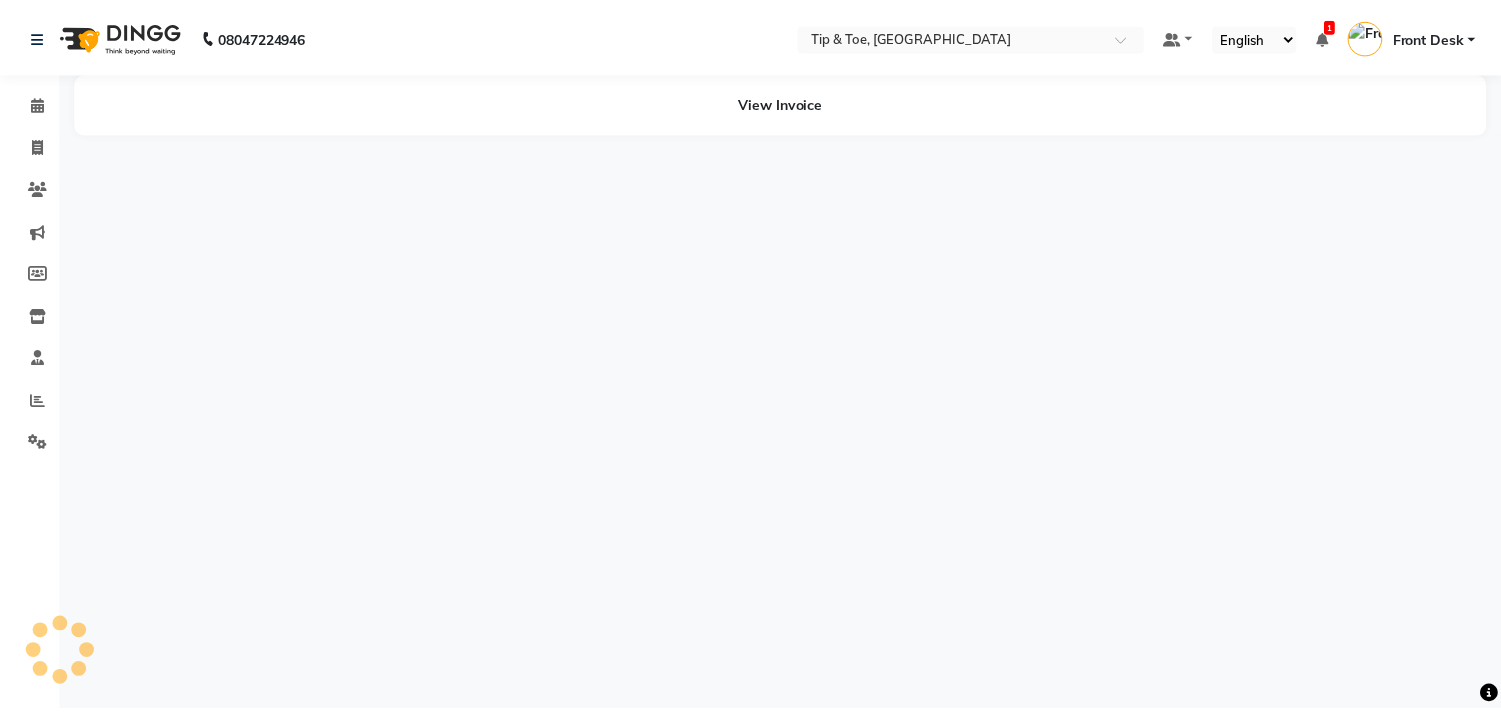 scroll, scrollTop: 0, scrollLeft: 0, axis: both 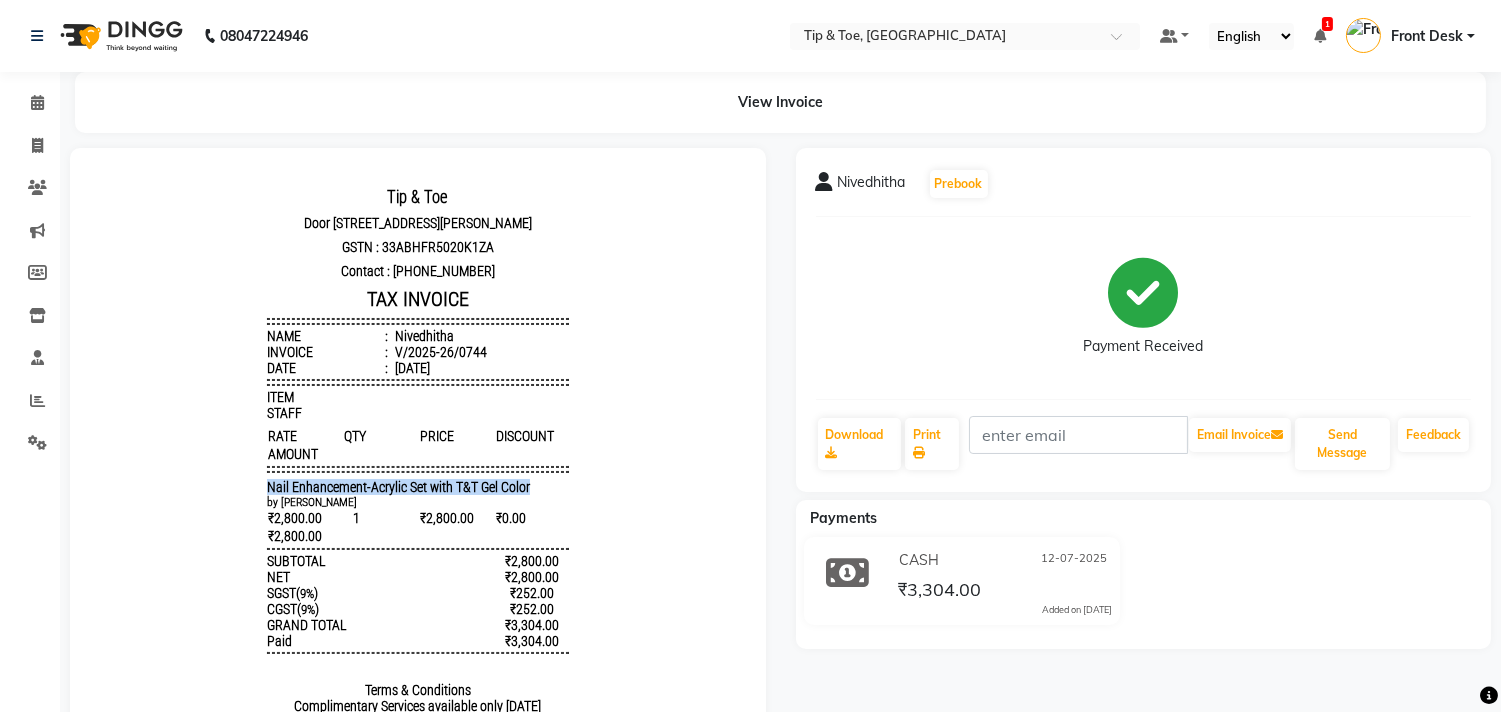 drag, startPoint x: 272, startPoint y: 494, endPoint x: 572, endPoint y: 494, distance: 300 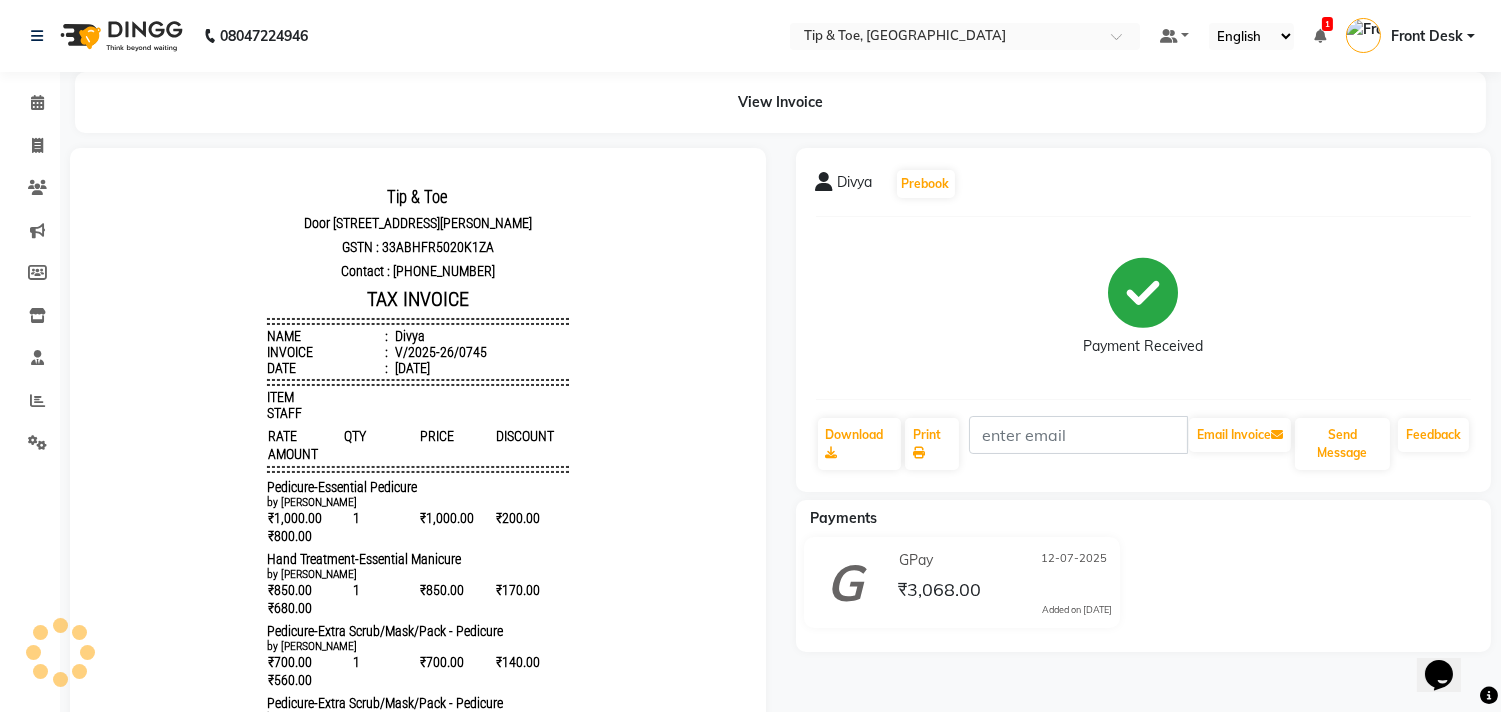 scroll, scrollTop: 0, scrollLeft: 0, axis: both 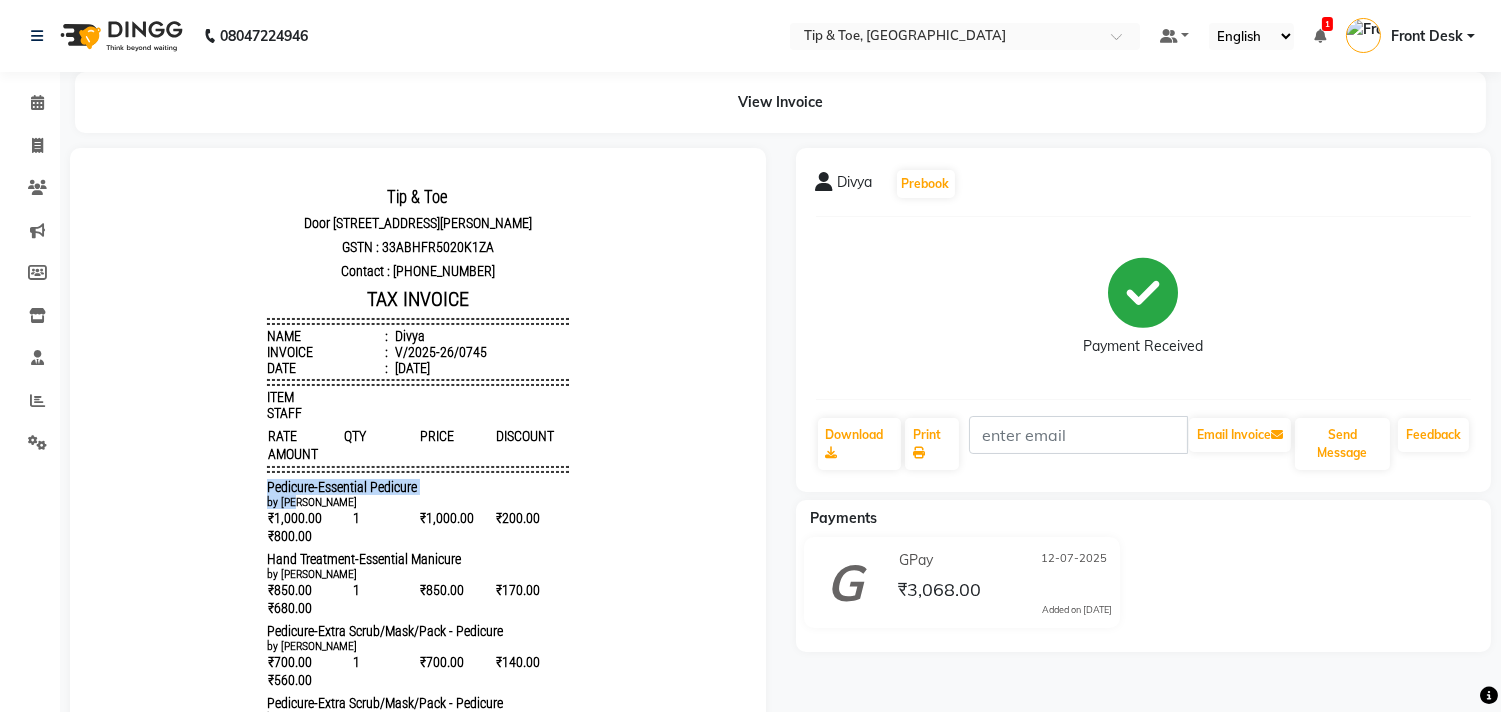 drag, startPoint x: 212, startPoint y: 476, endPoint x: 498, endPoint y: 506, distance: 287.56912 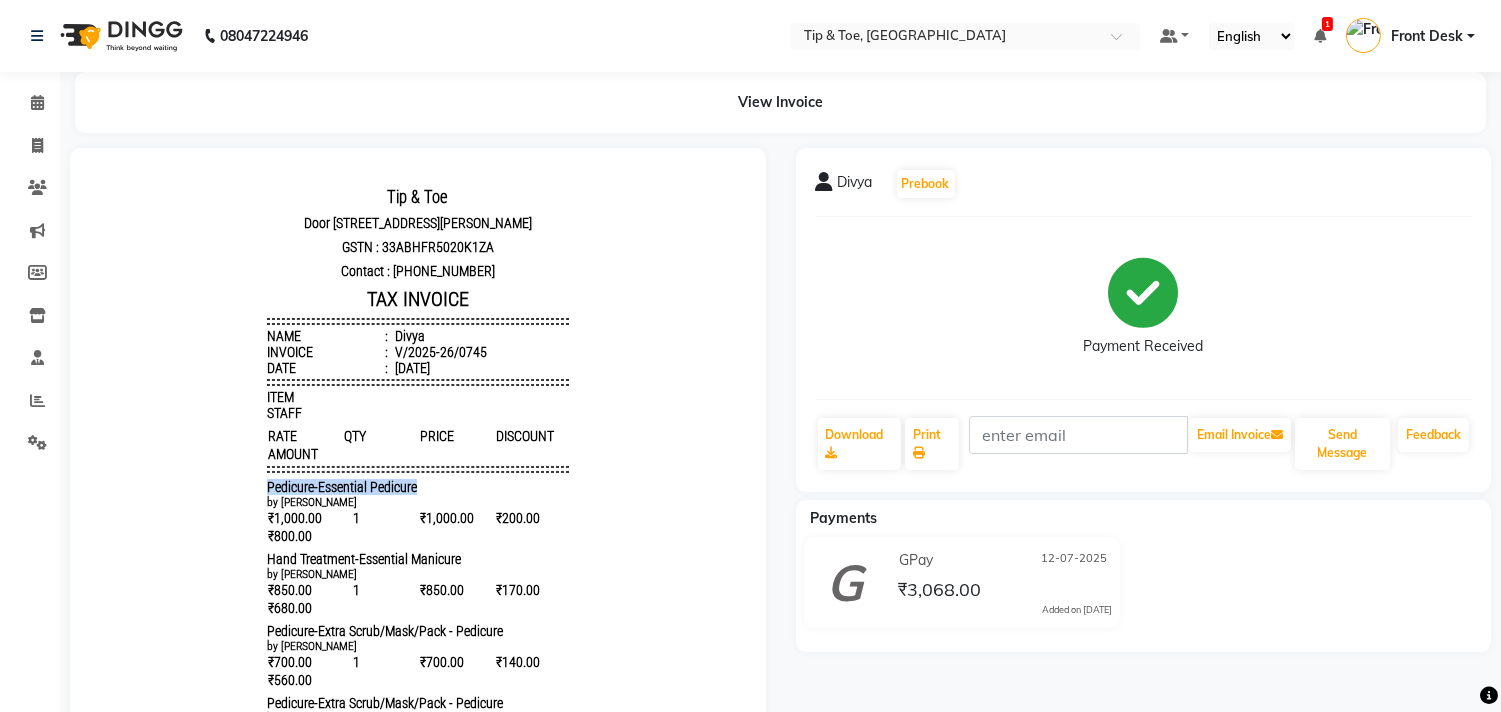 drag, startPoint x: 220, startPoint y: 499, endPoint x: 511, endPoint y: 487, distance: 291.2473 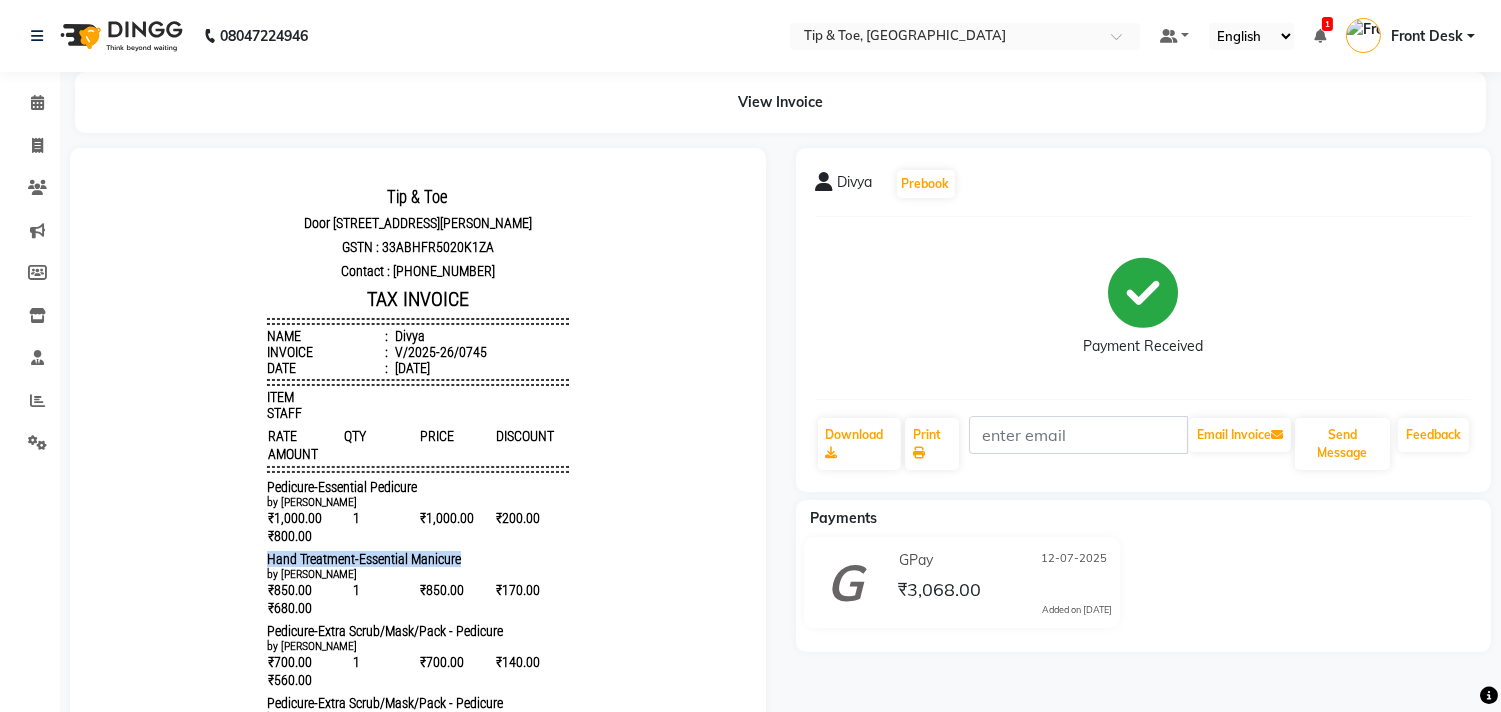 drag, startPoint x: 233, startPoint y: 567, endPoint x: 494, endPoint y: 566, distance: 261.00192 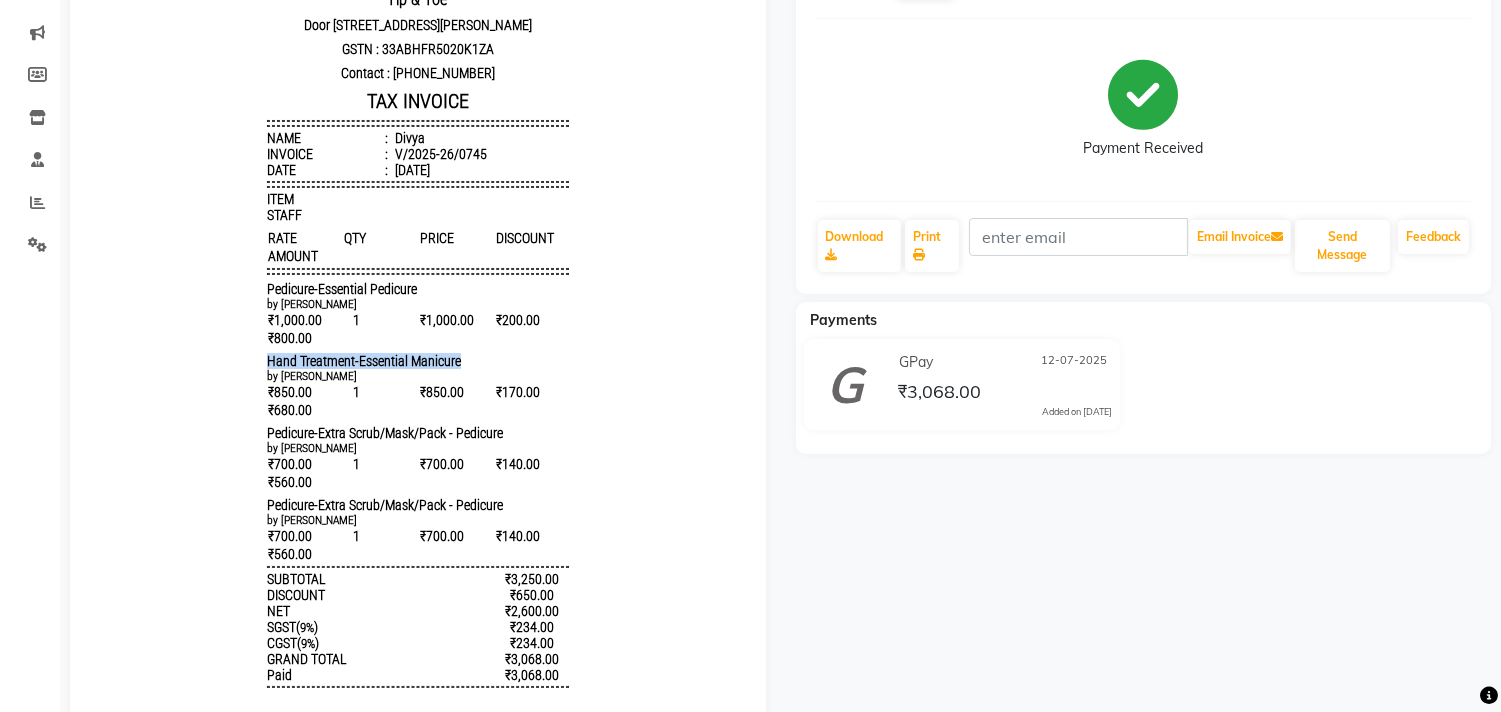 scroll, scrollTop: 222, scrollLeft: 0, axis: vertical 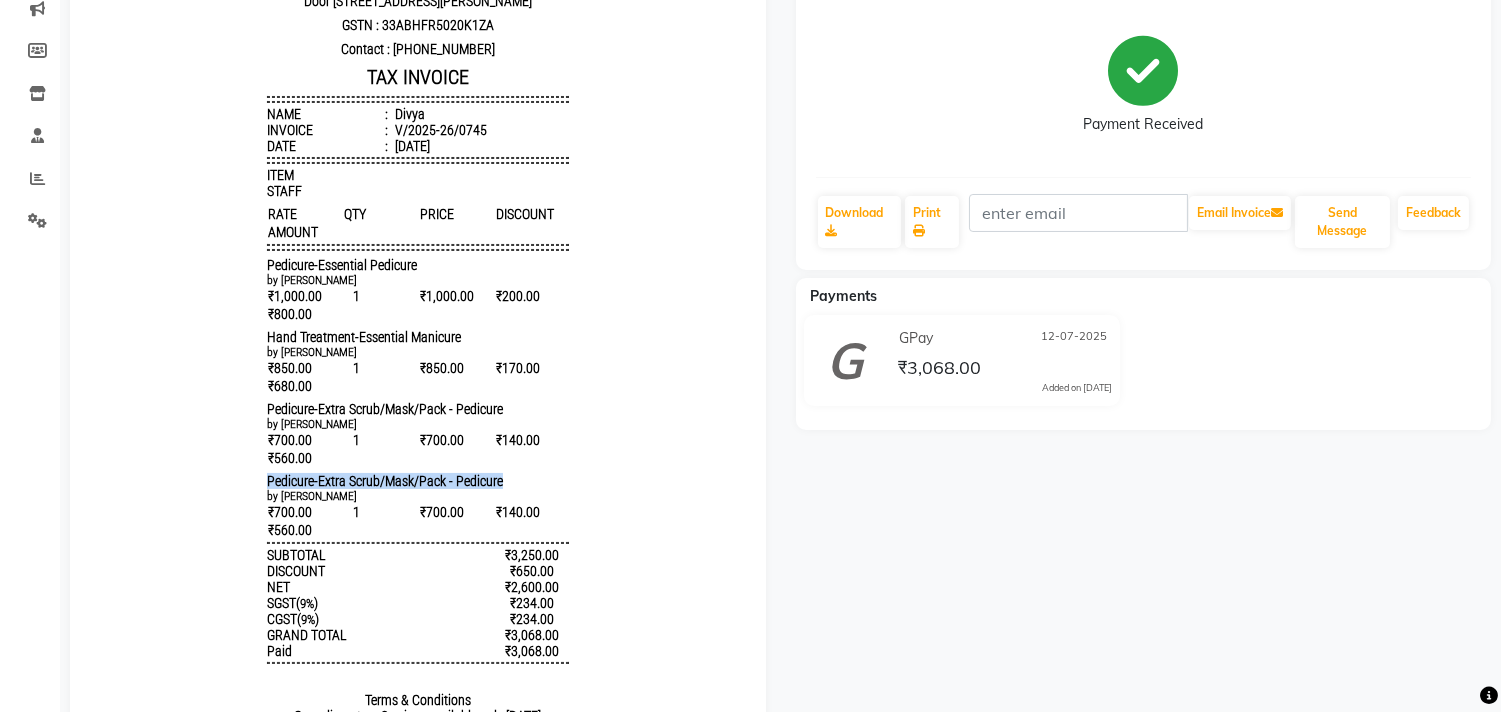drag, startPoint x: 236, startPoint y: 501, endPoint x: 513, endPoint y: 492, distance: 277.14618 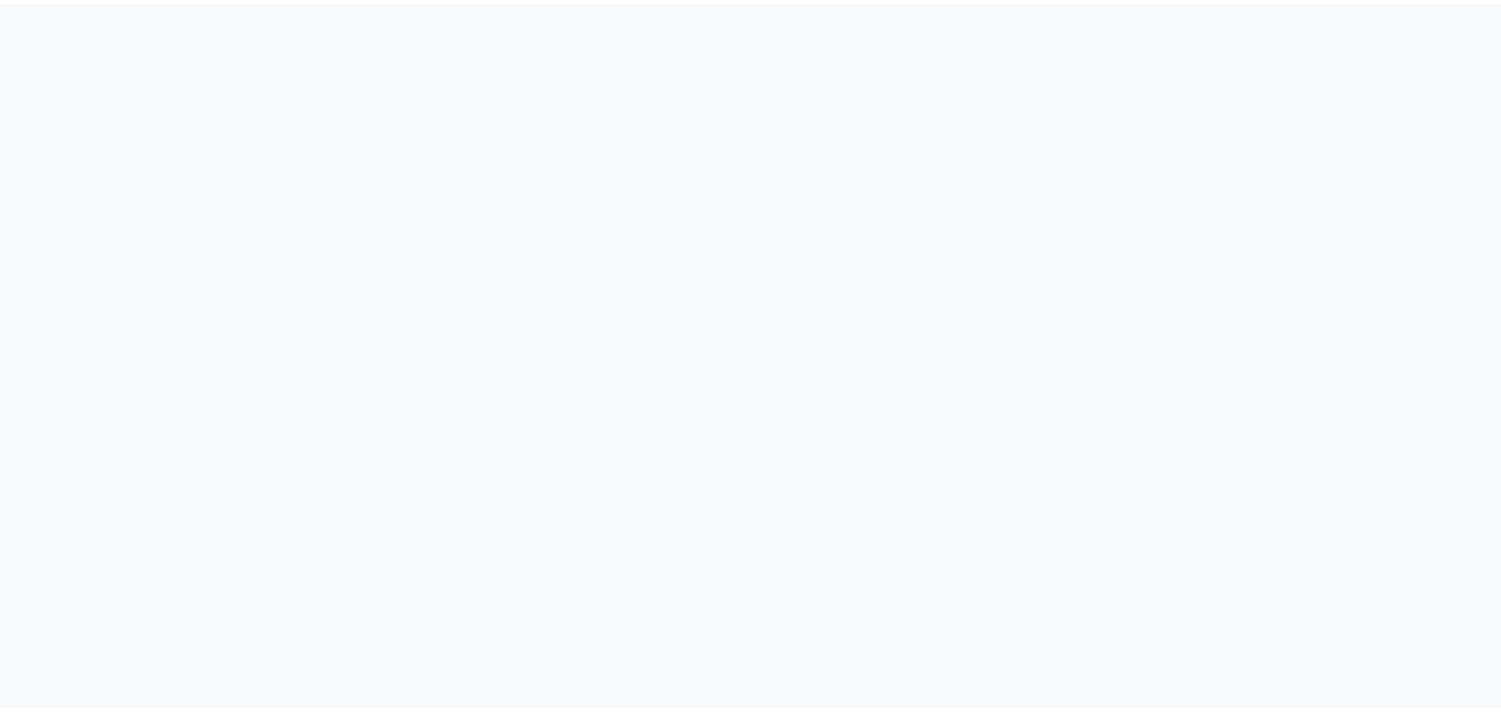 scroll, scrollTop: 0, scrollLeft: 0, axis: both 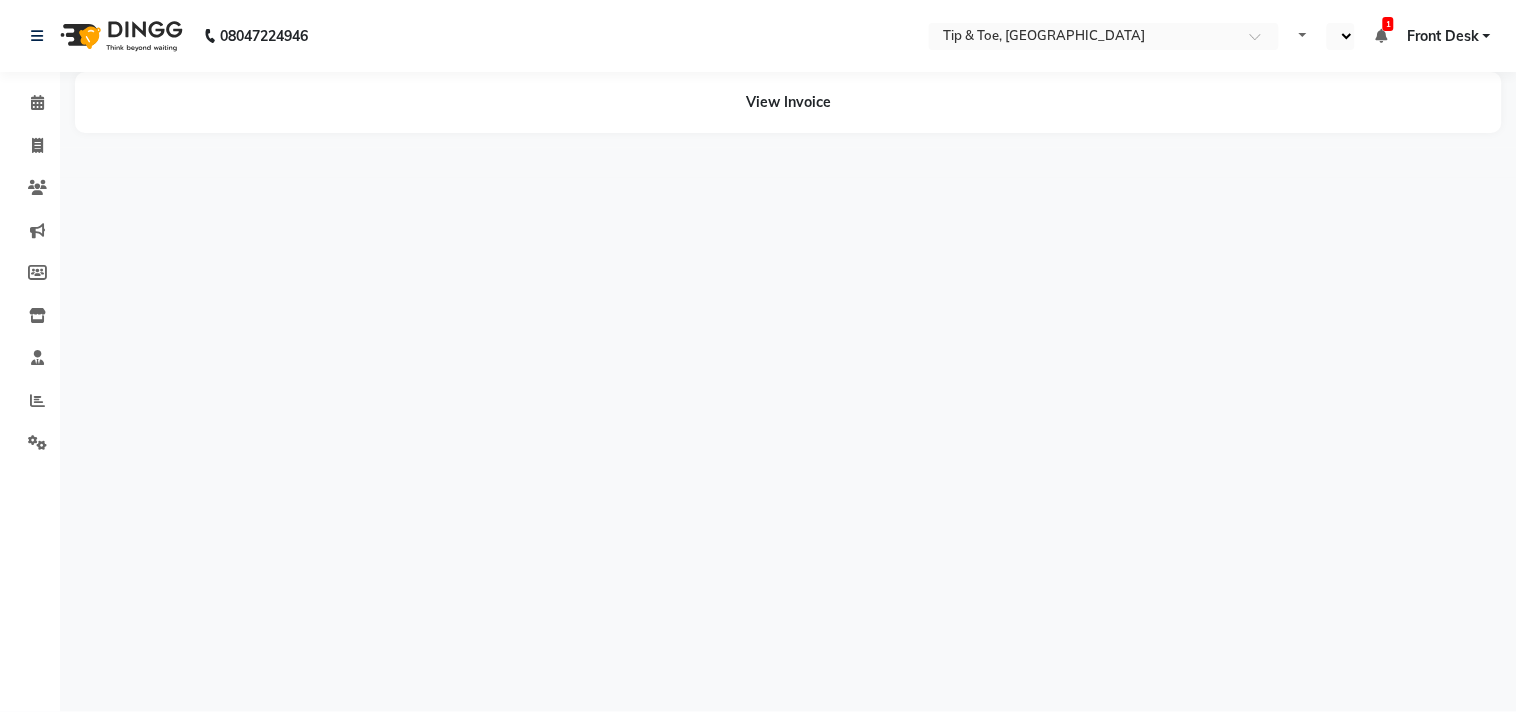 select on "en" 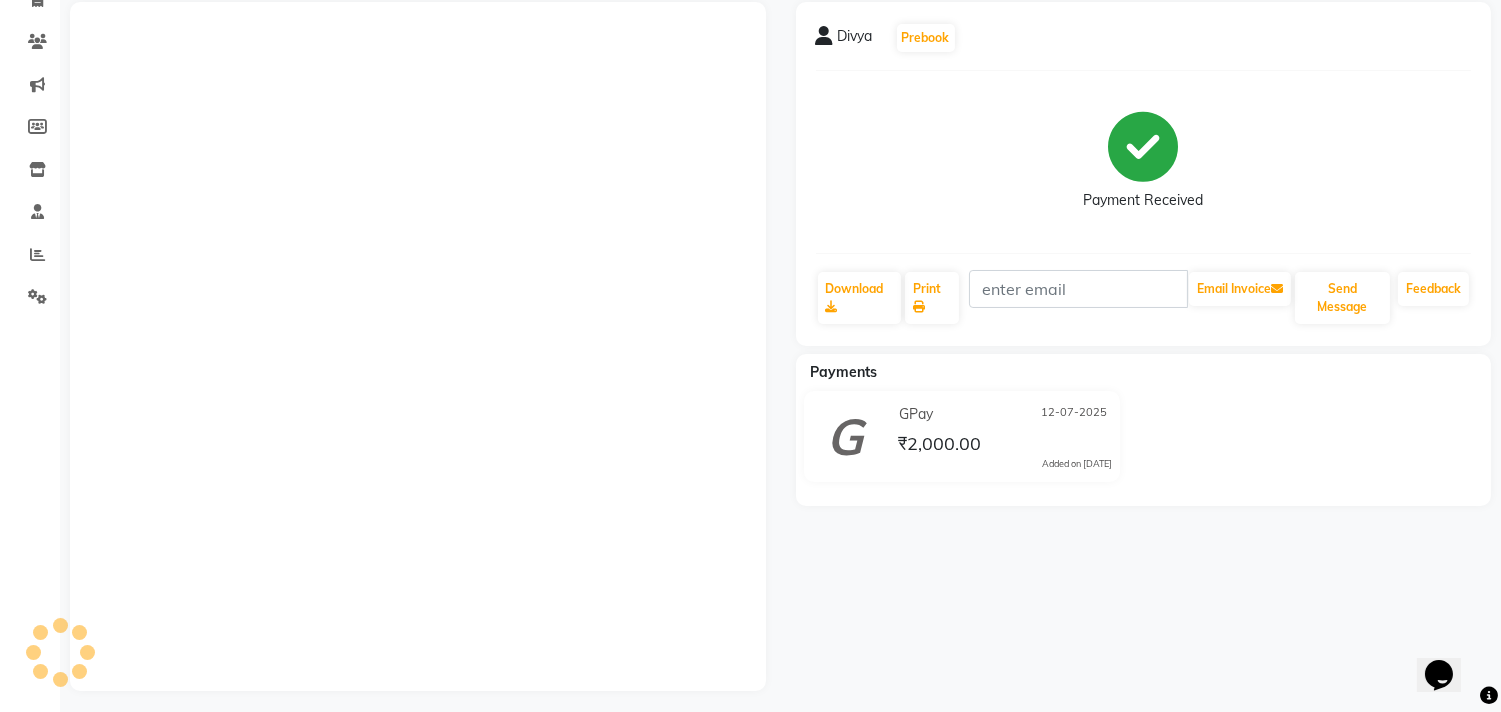 scroll, scrollTop: 0, scrollLeft: 0, axis: both 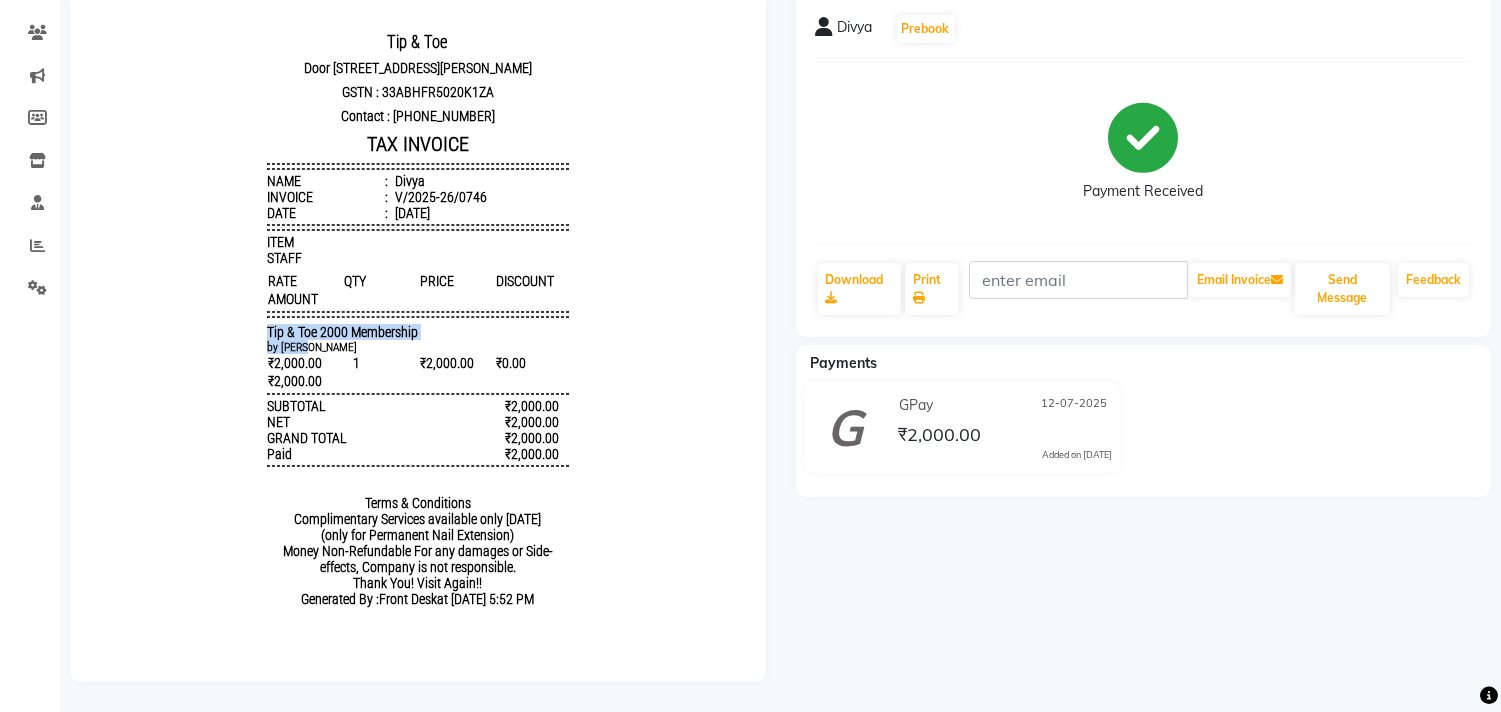drag, startPoint x: 230, startPoint y: 352, endPoint x: 453, endPoint y: 366, distance: 223.43903 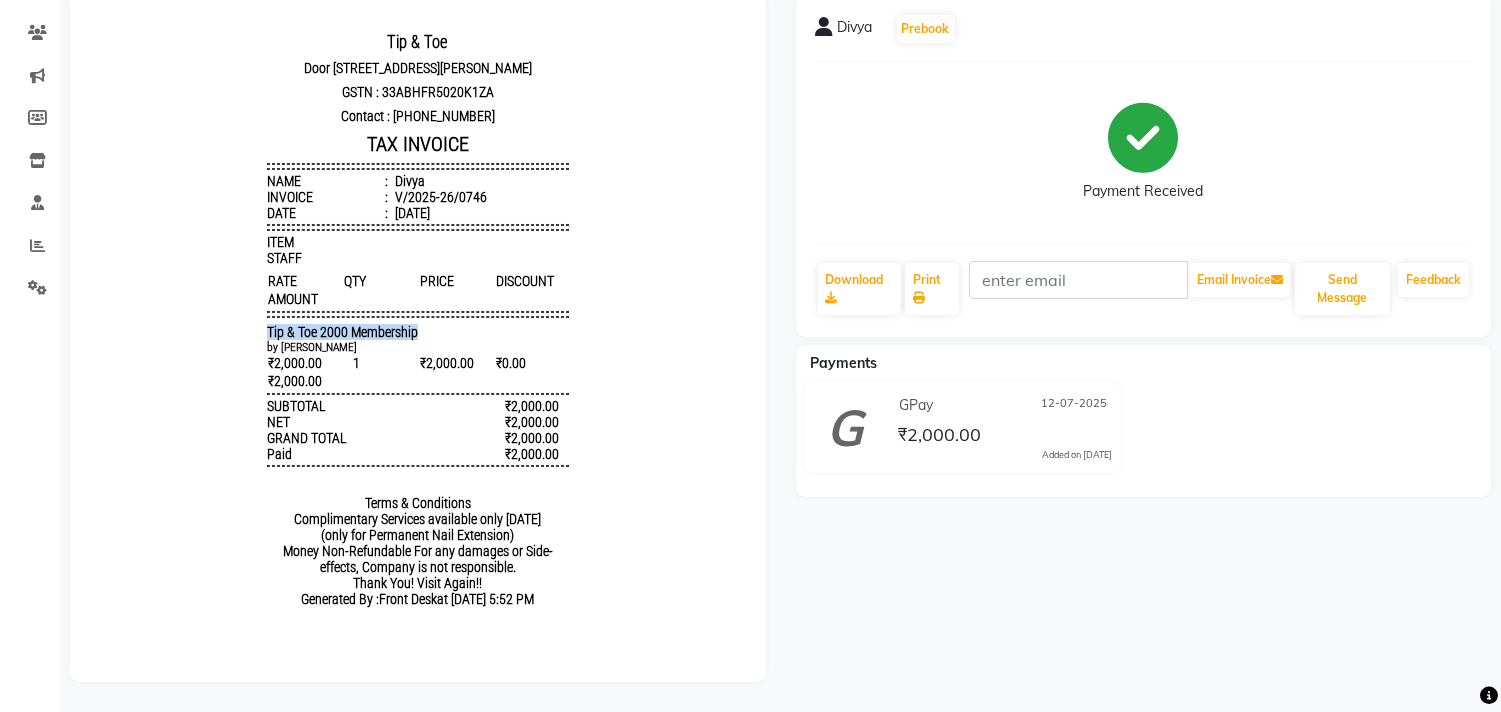 drag, startPoint x: 240, startPoint y: 348, endPoint x: 412, endPoint y: 355, distance: 172.14238 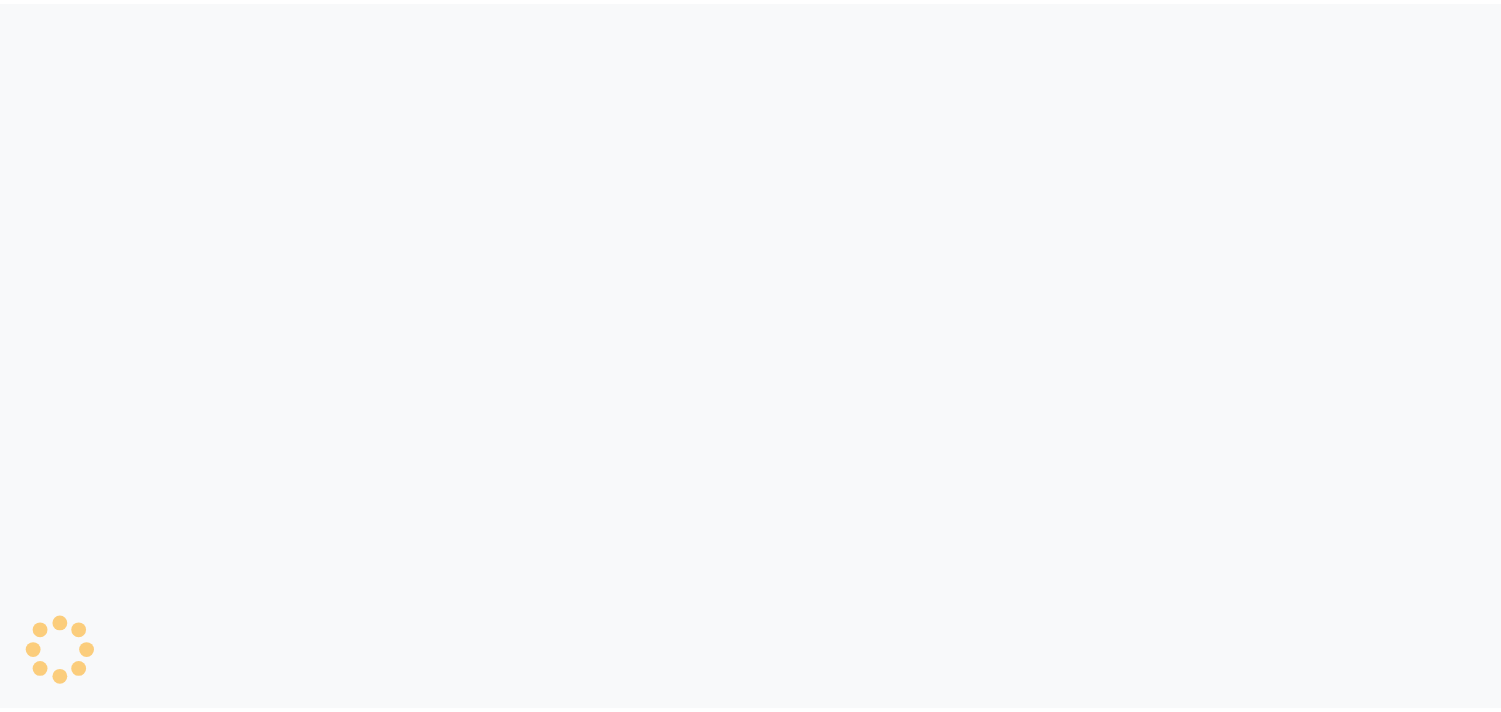scroll, scrollTop: 0, scrollLeft: 0, axis: both 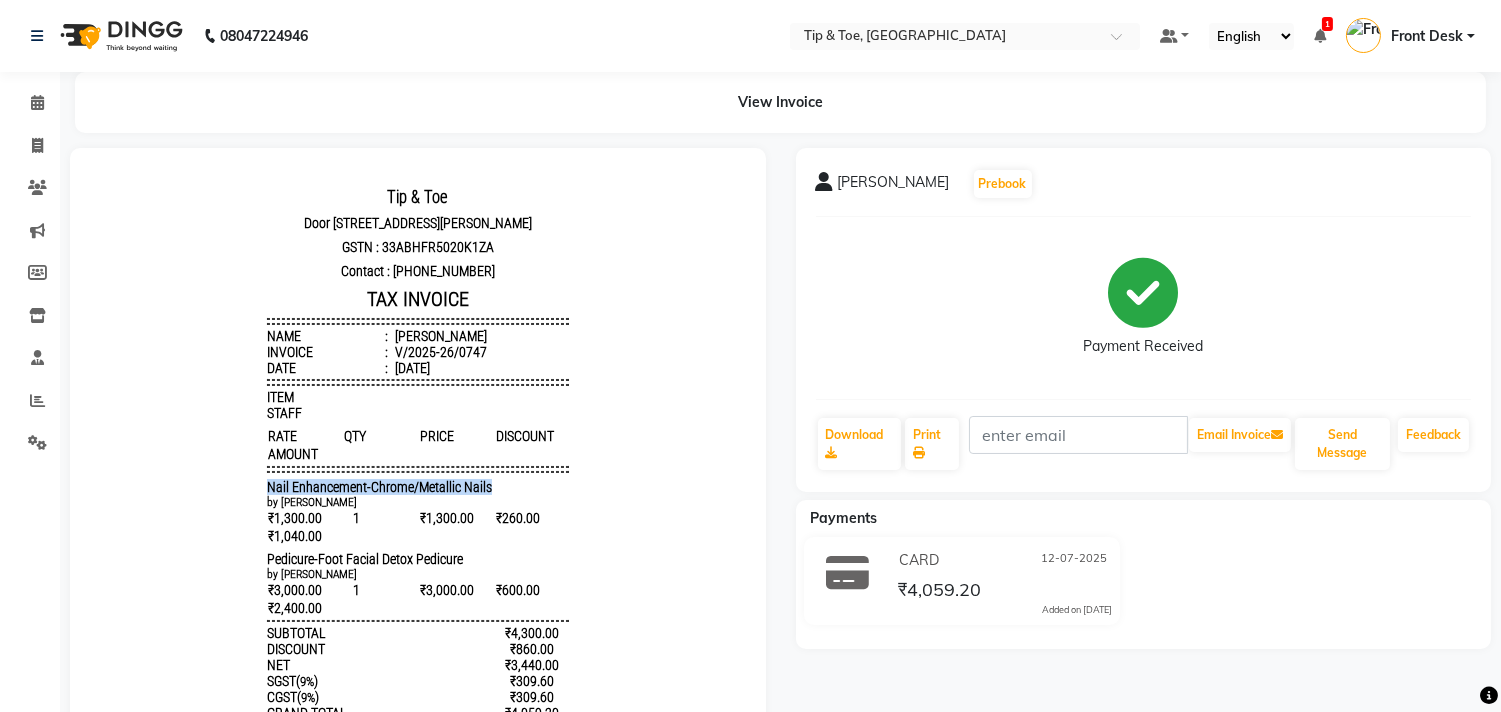 drag, startPoint x: 214, startPoint y: 491, endPoint x: 595, endPoint y: 489, distance: 381.00525 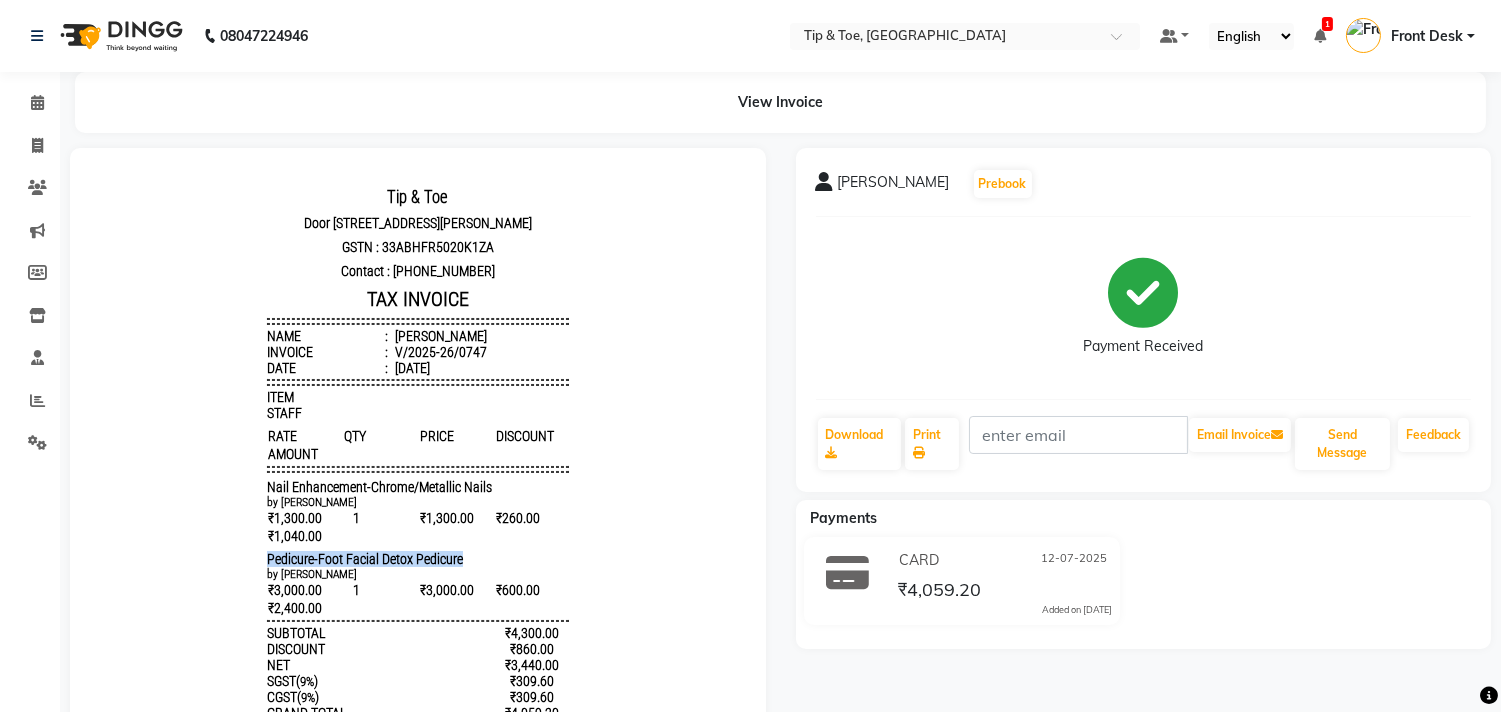 drag, startPoint x: 365, startPoint y: 596, endPoint x: 561, endPoint y: 575, distance: 197.1218 